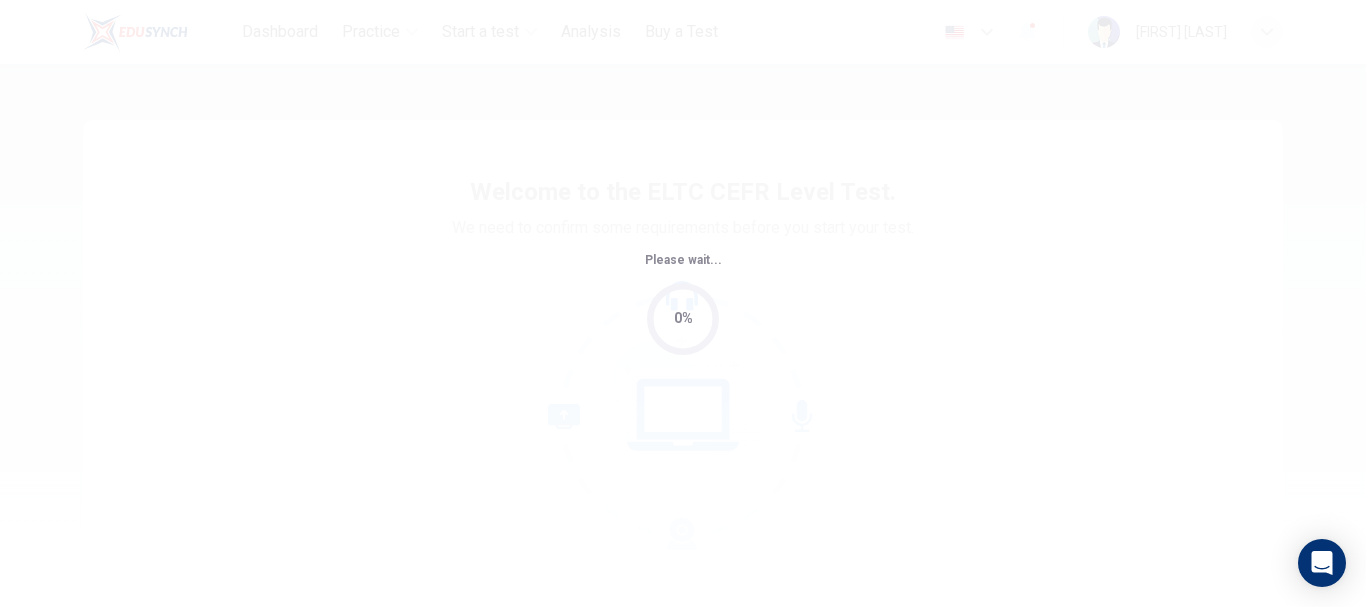 scroll, scrollTop: 0, scrollLeft: 0, axis: both 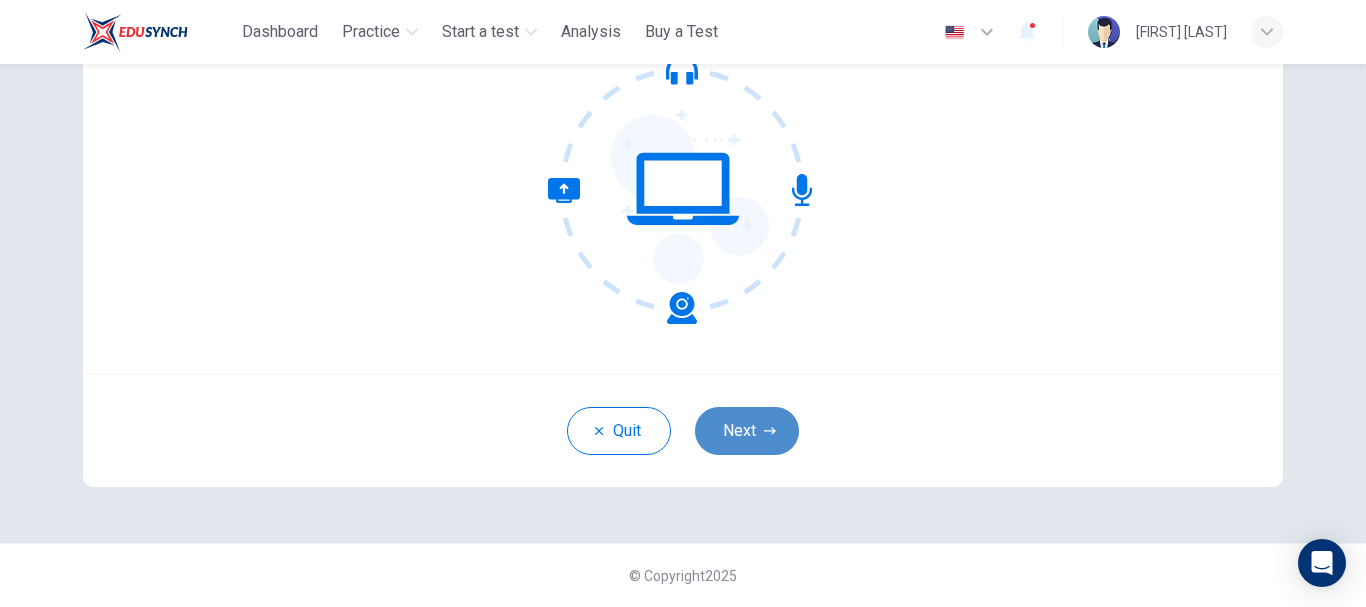 click on "Next" at bounding box center [747, 431] 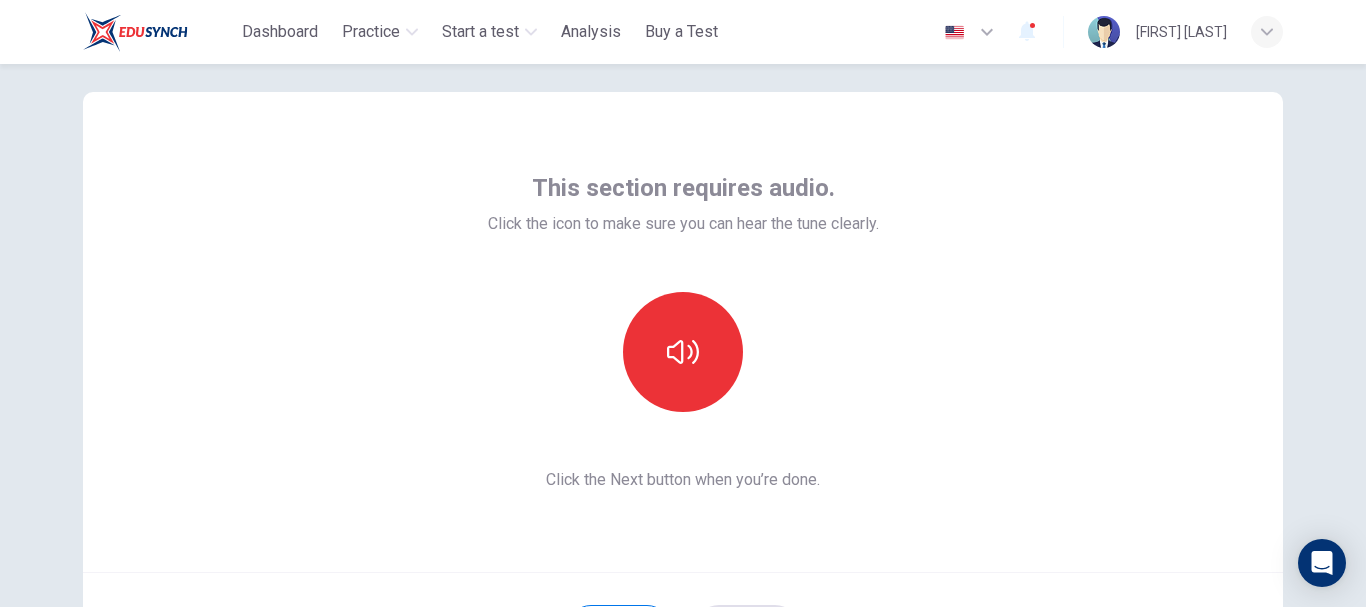 scroll, scrollTop: 26, scrollLeft: 0, axis: vertical 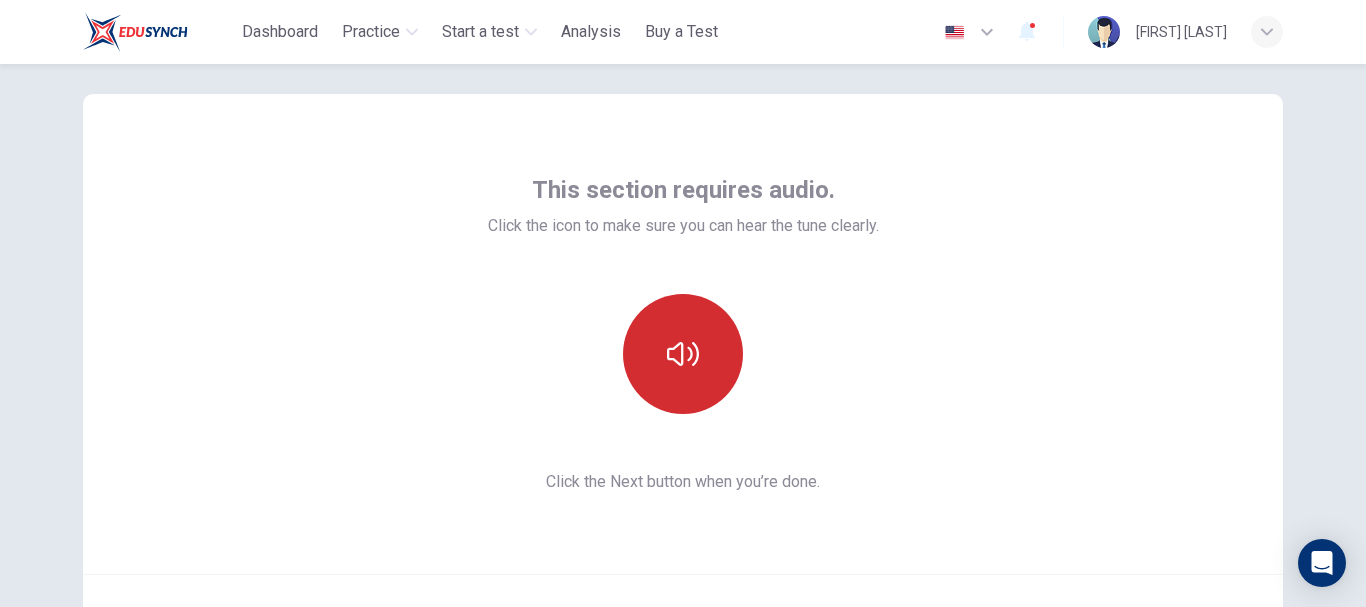 click 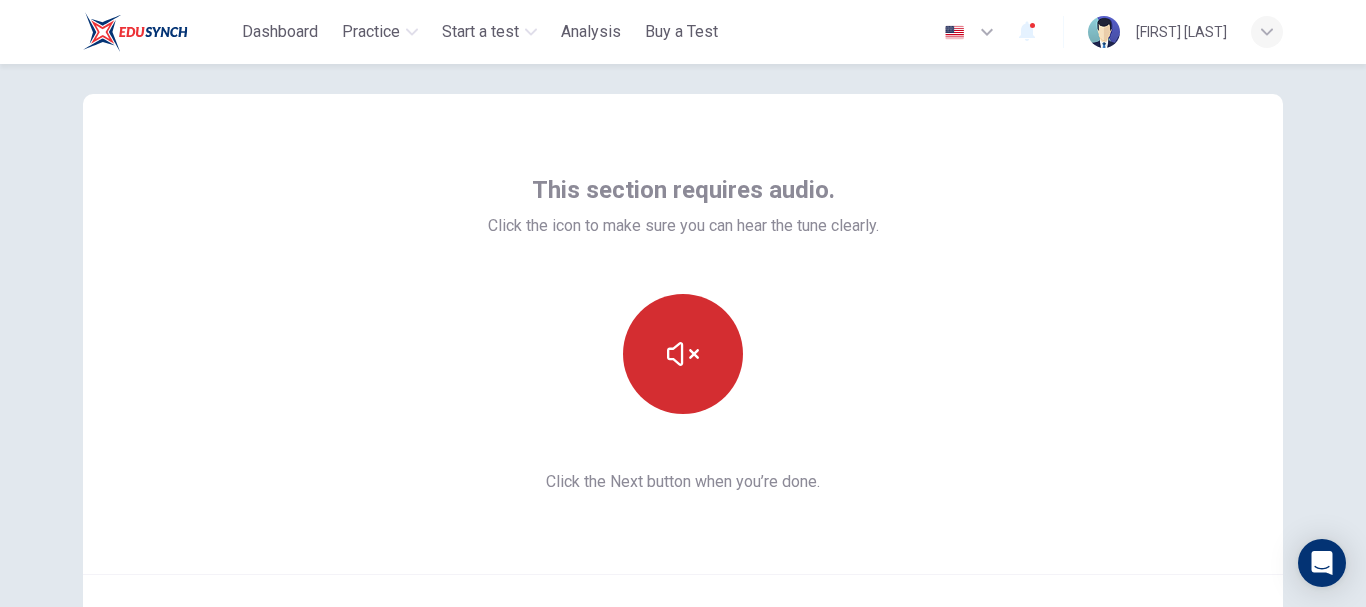 click at bounding box center [683, 354] 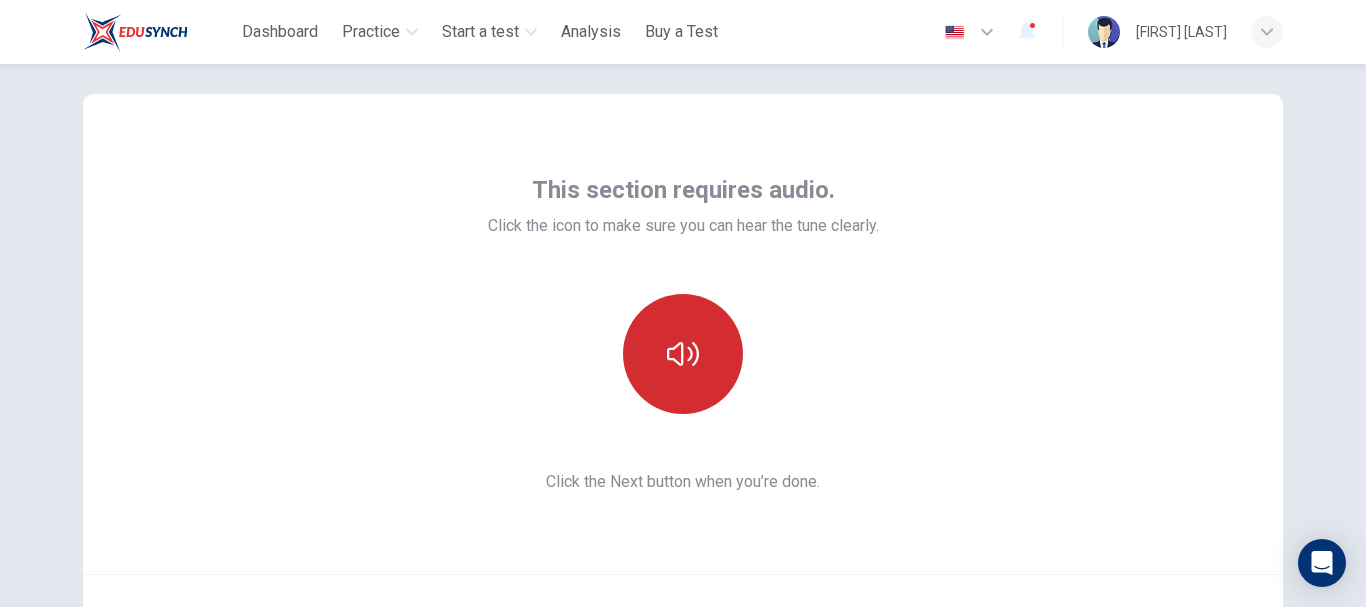 type 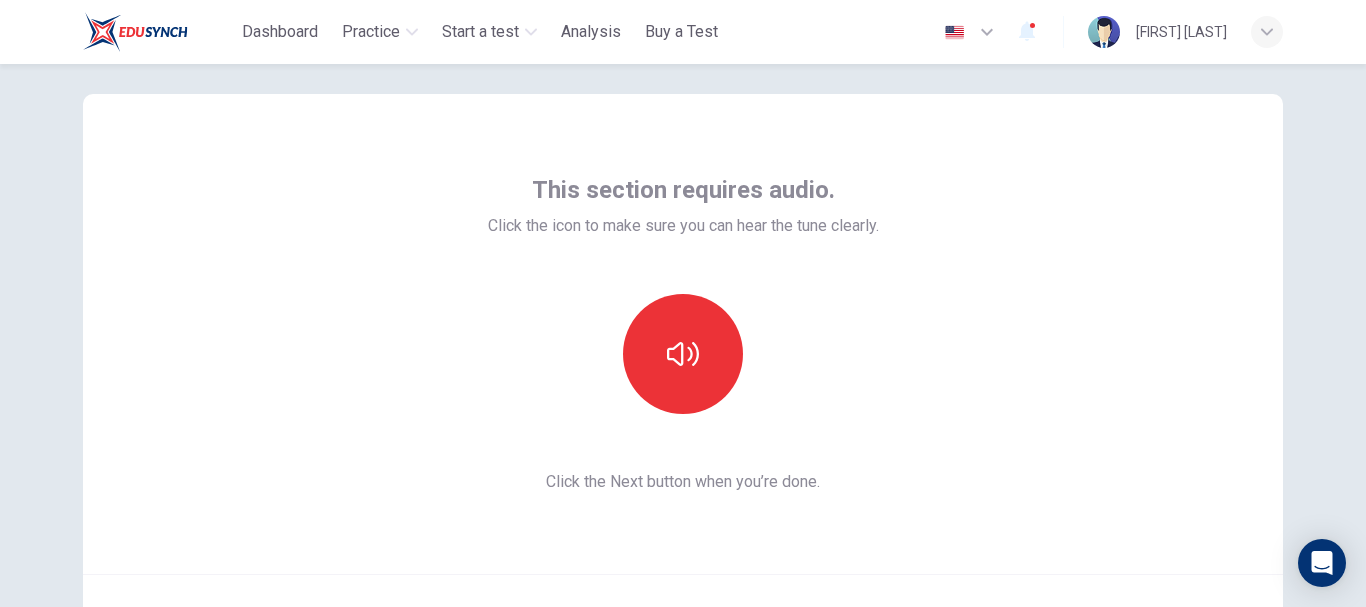 scroll, scrollTop: 226, scrollLeft: 0, axis: vertical 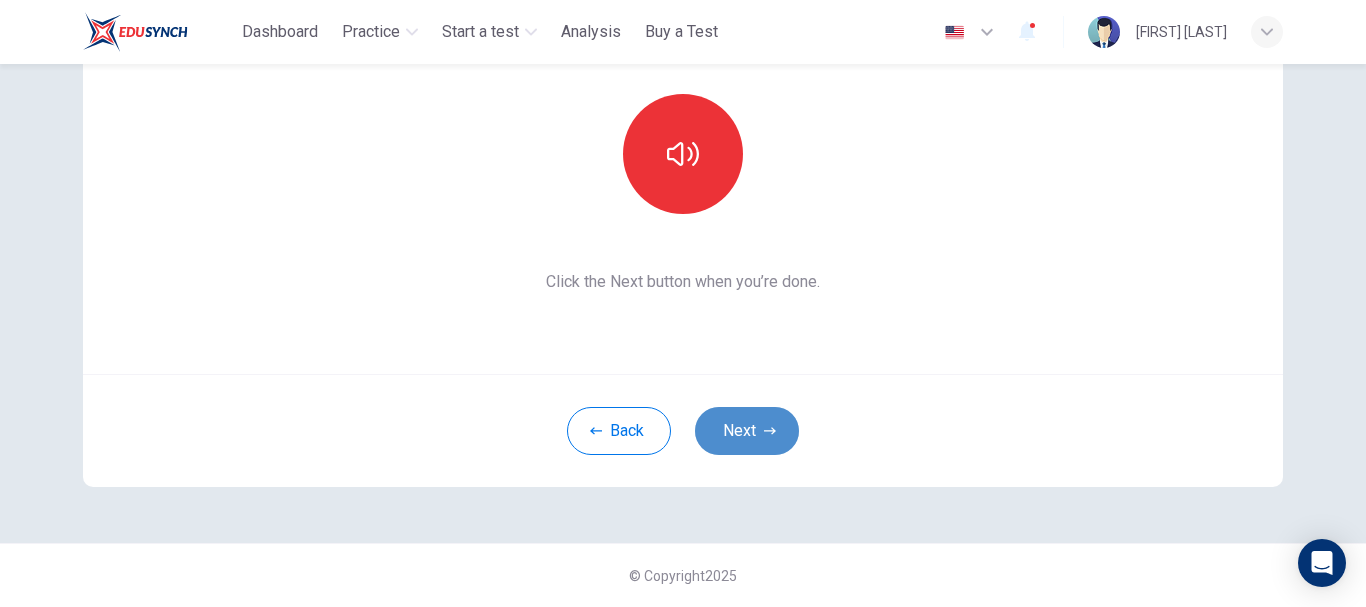 click on "Next" at bounding box center [747, 431] 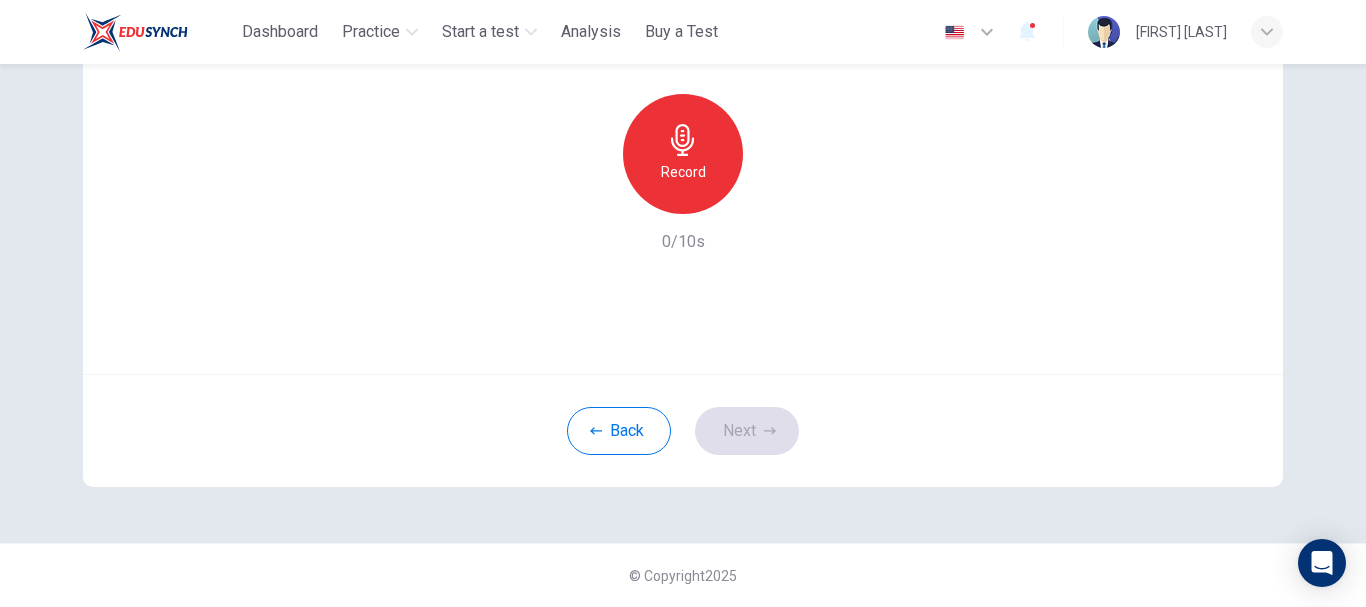 click 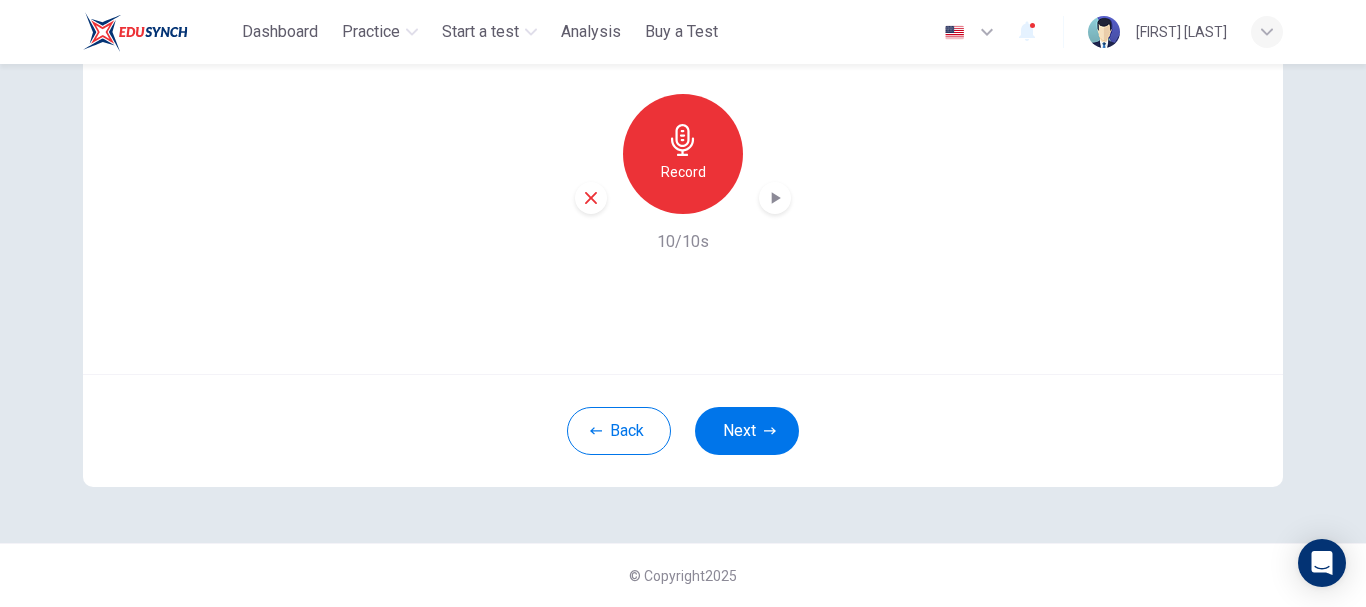 click 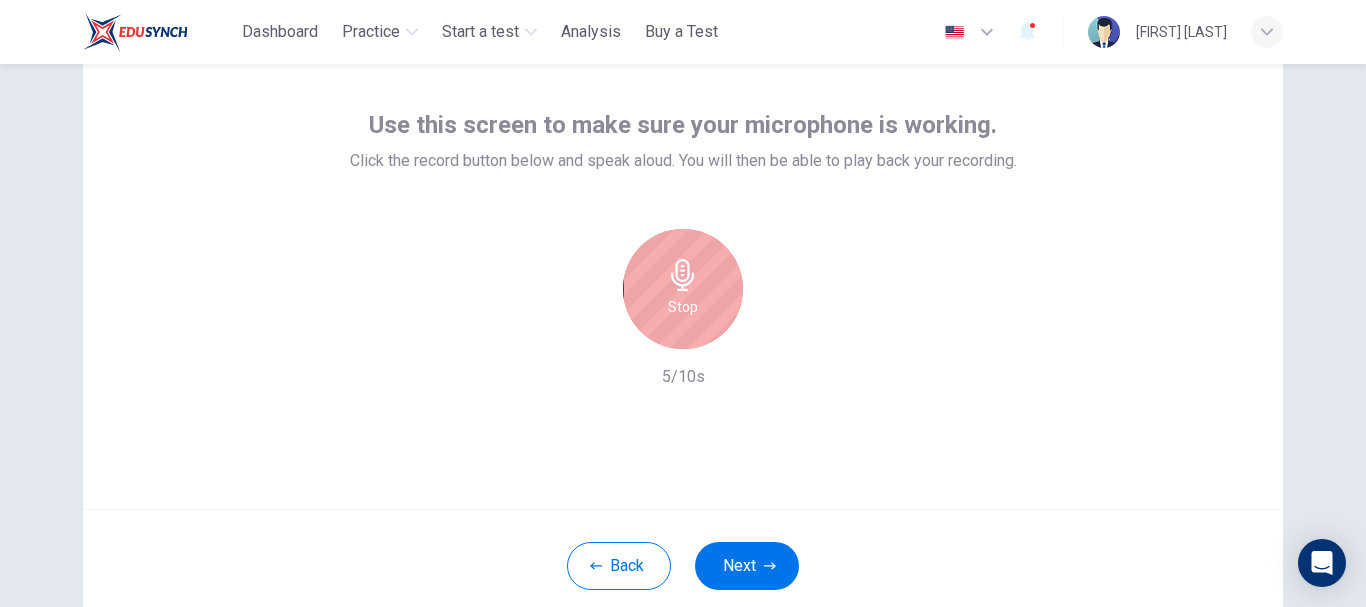 scroll, scrollTop: 126, scrollLeft: 0, axis: vertical 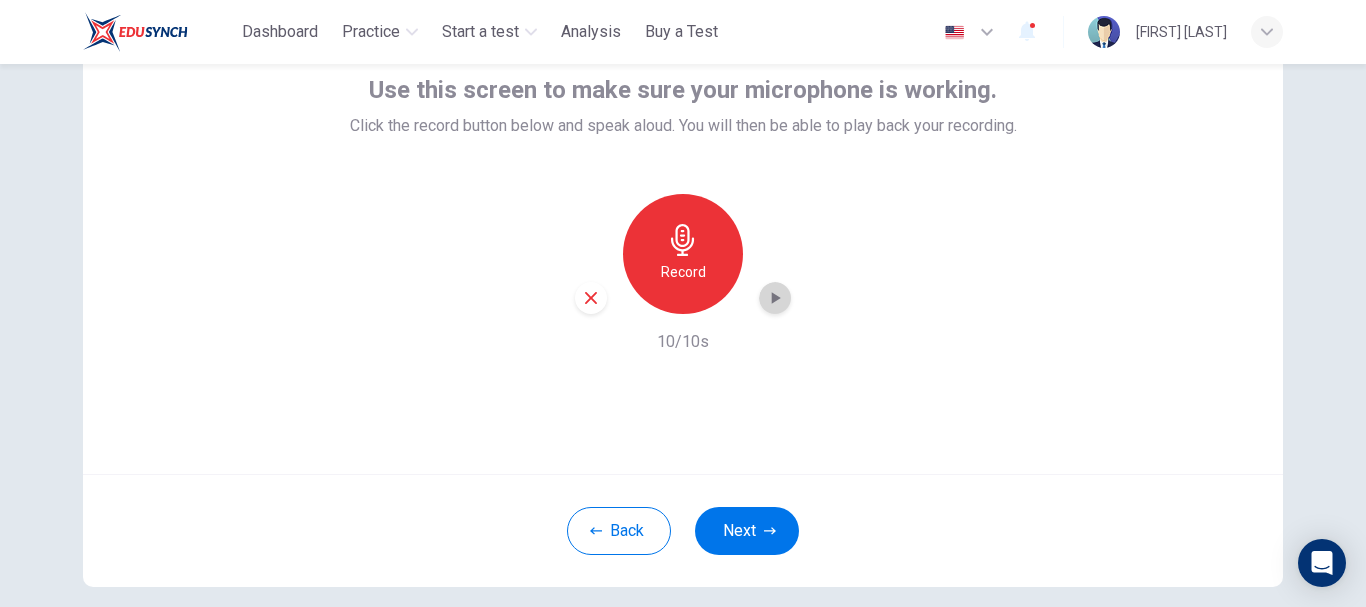 click 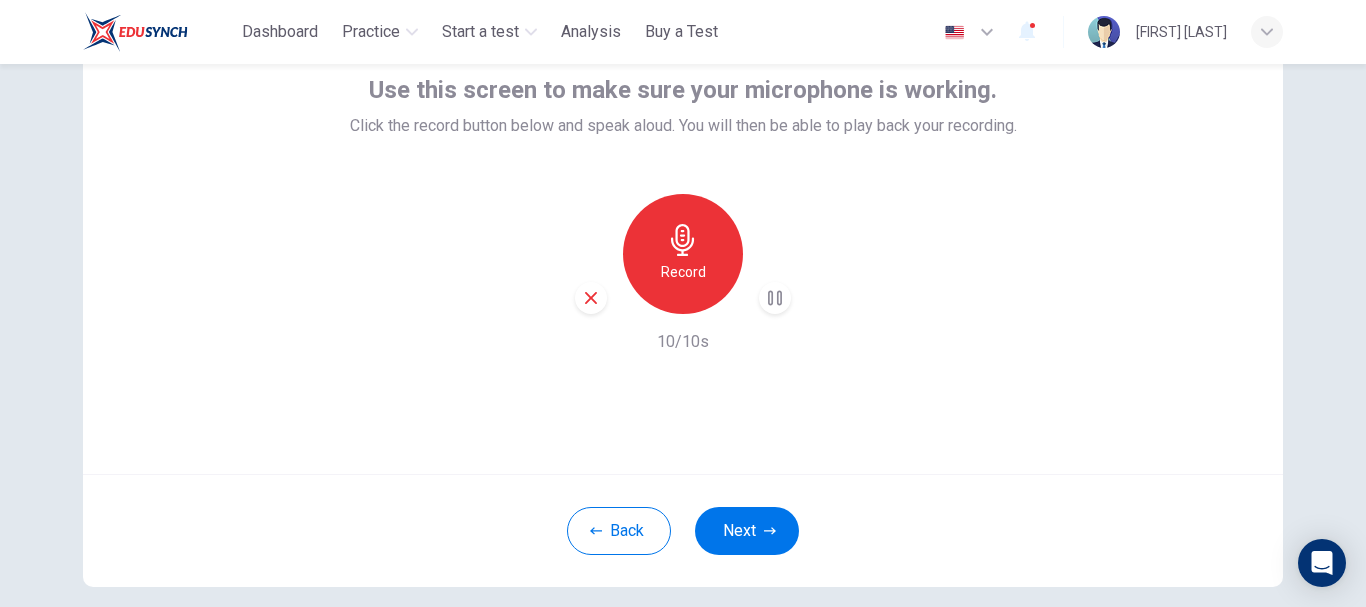 type 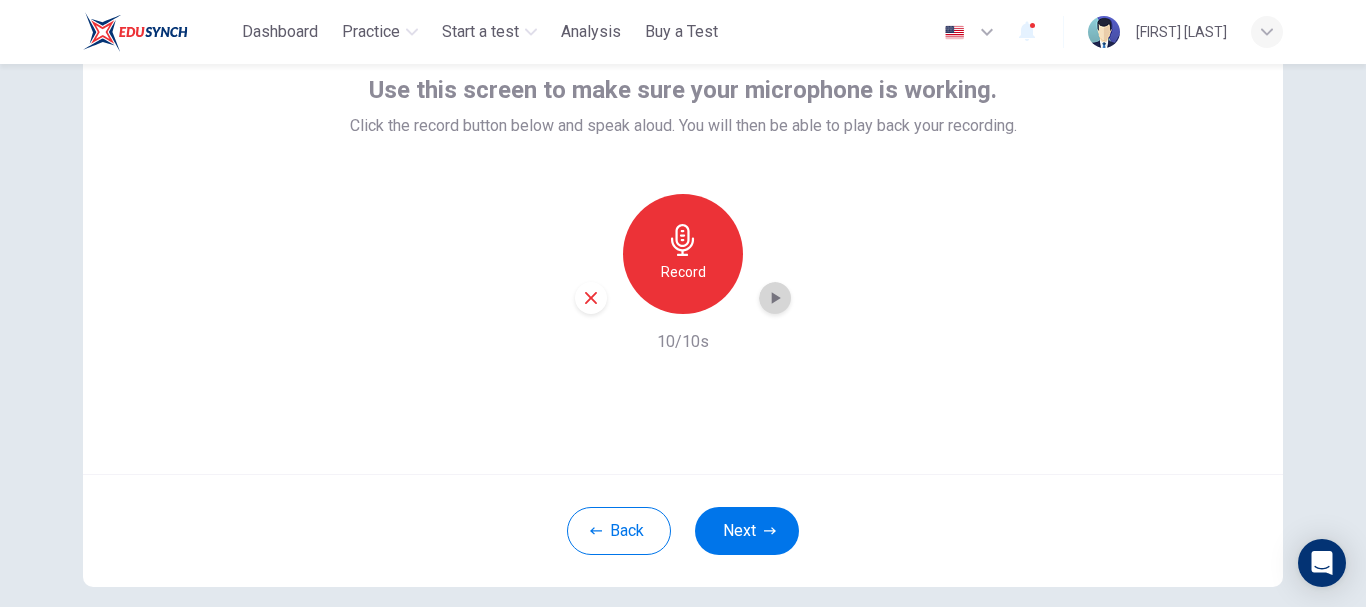 click 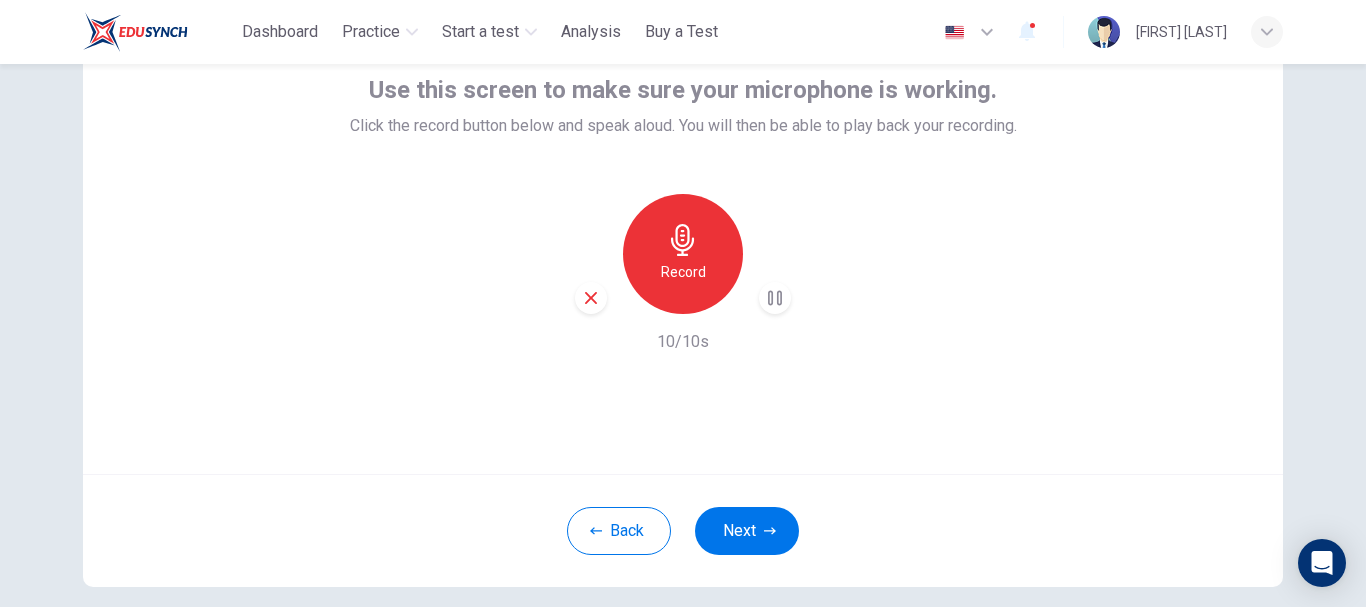 click 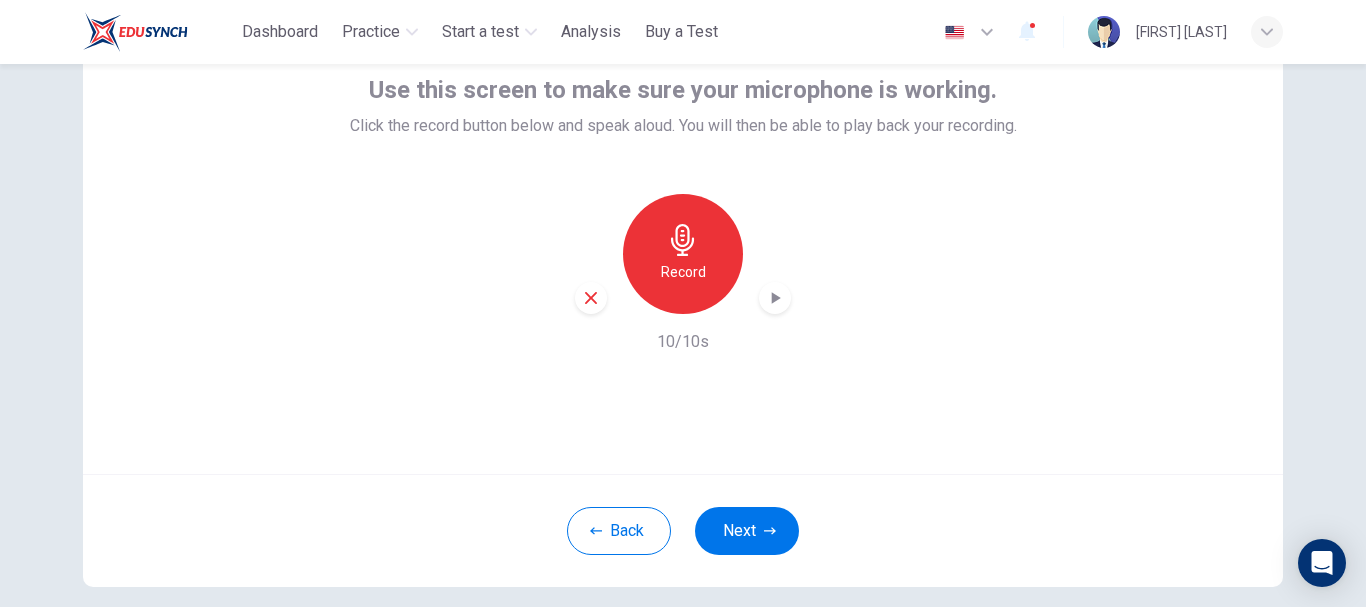 click 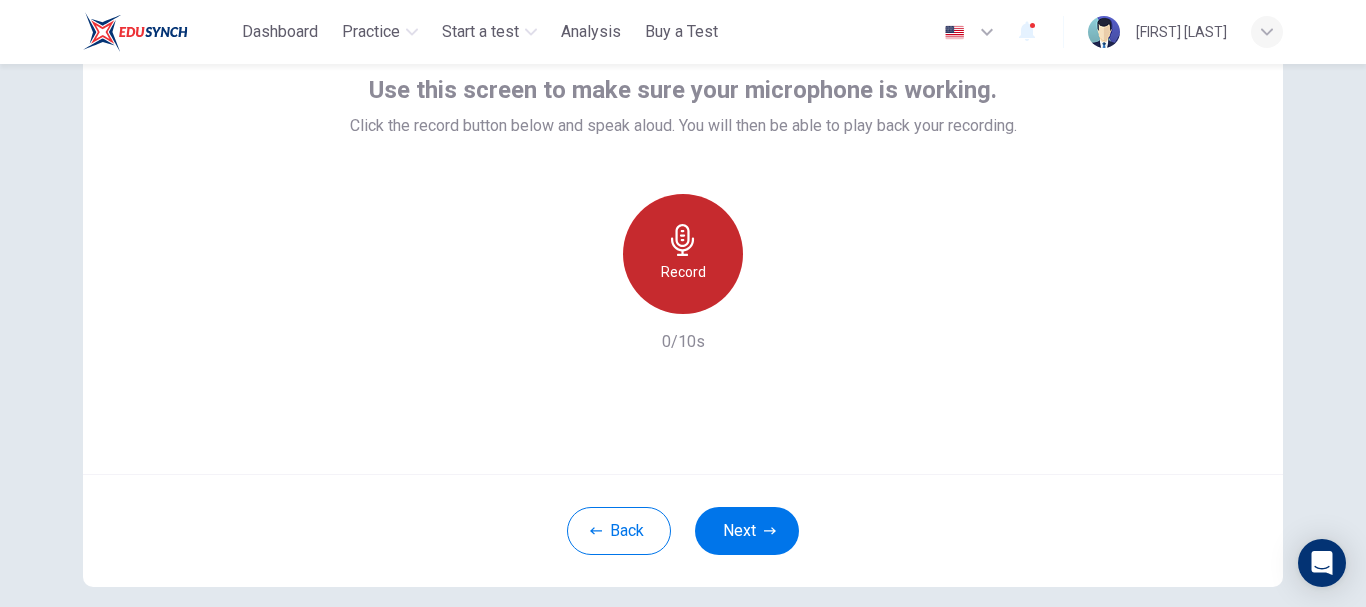 click on "Record" at bounding box center [683, 272] 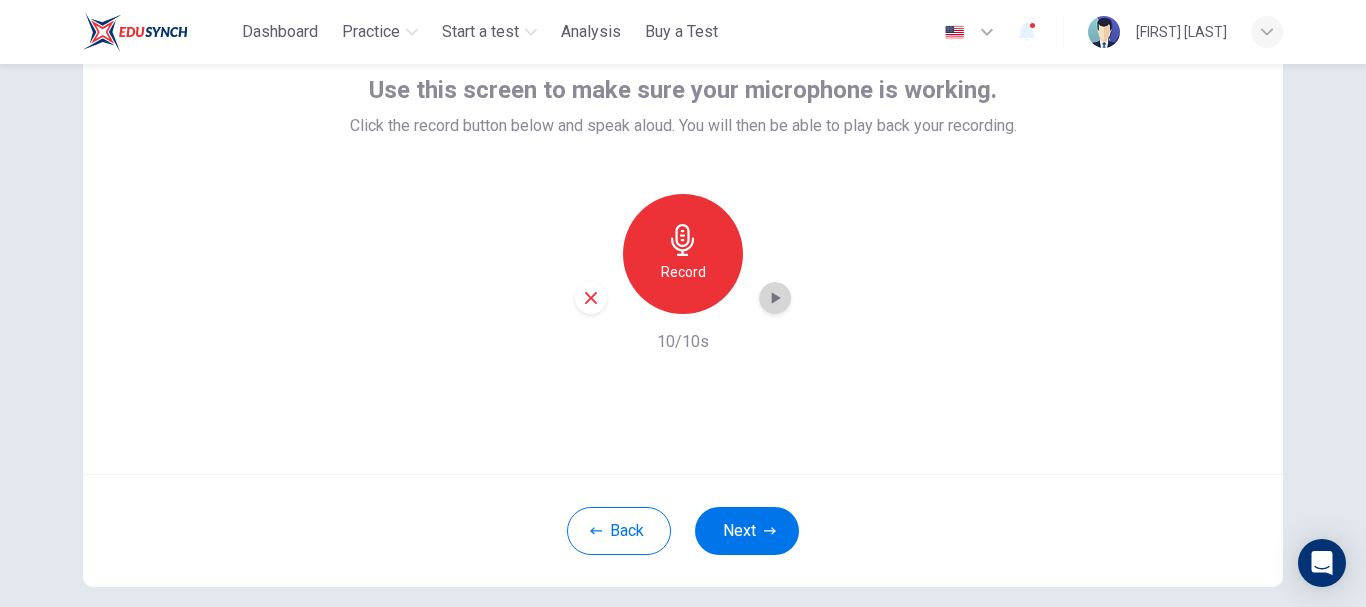 click 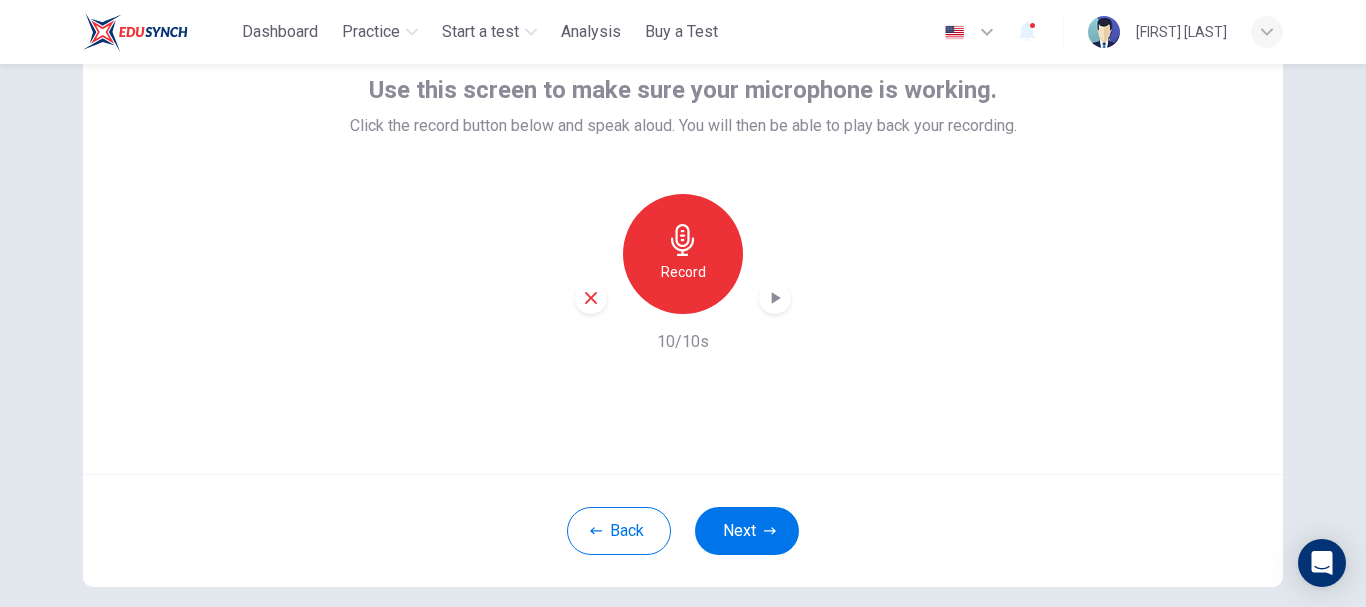click on "Record" at bounding box center (683, 254) 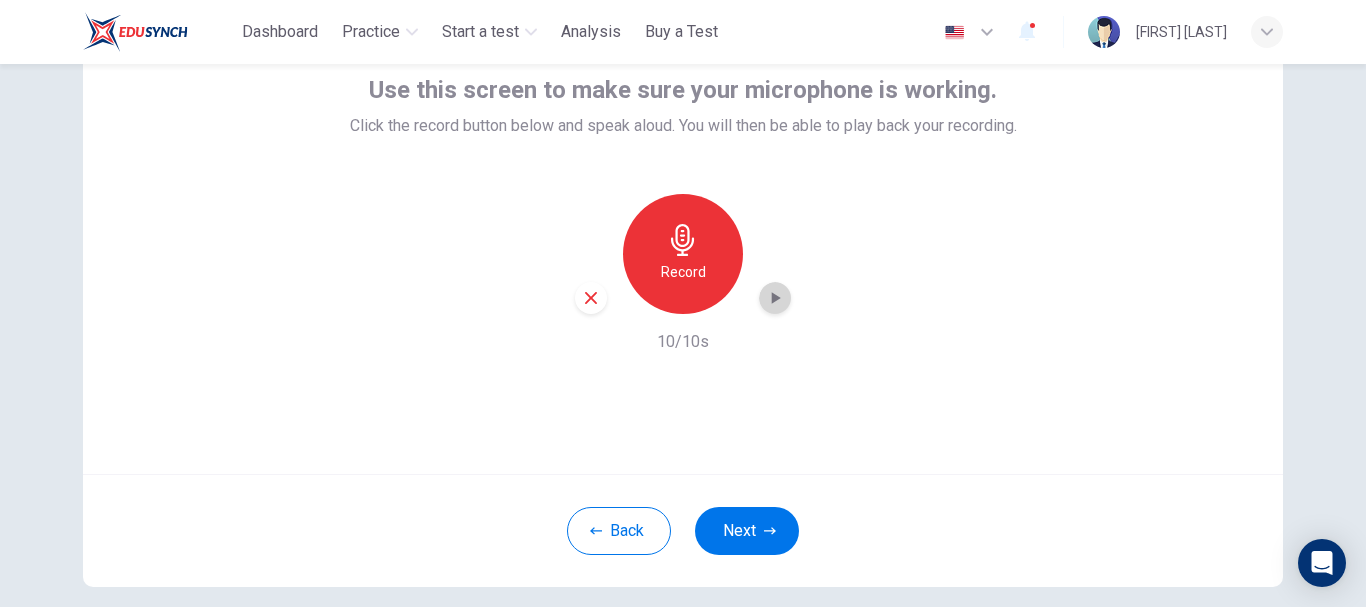 click 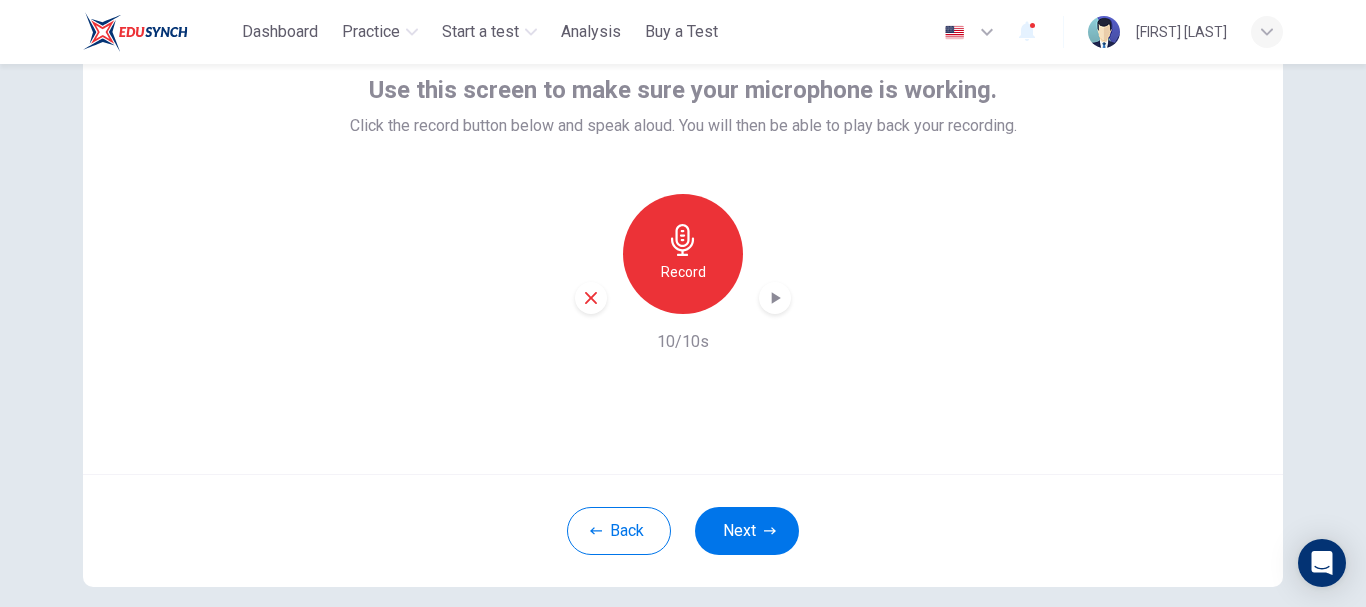 click 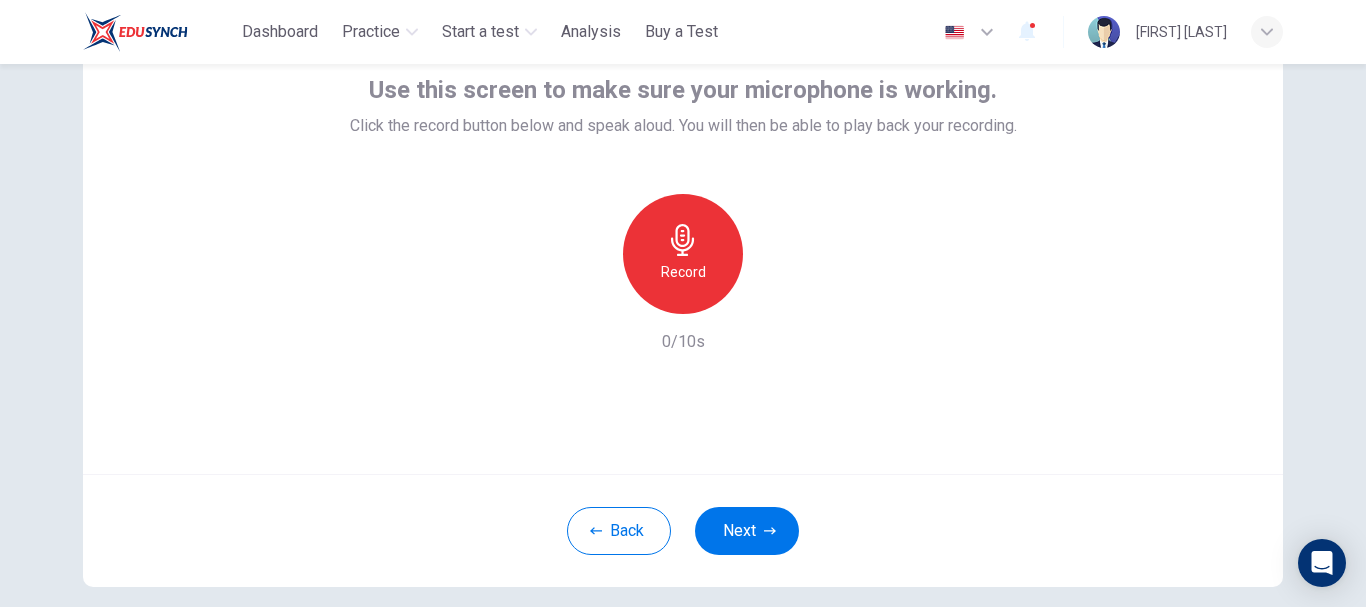 click on "Record" at bounding box center (683, 254) 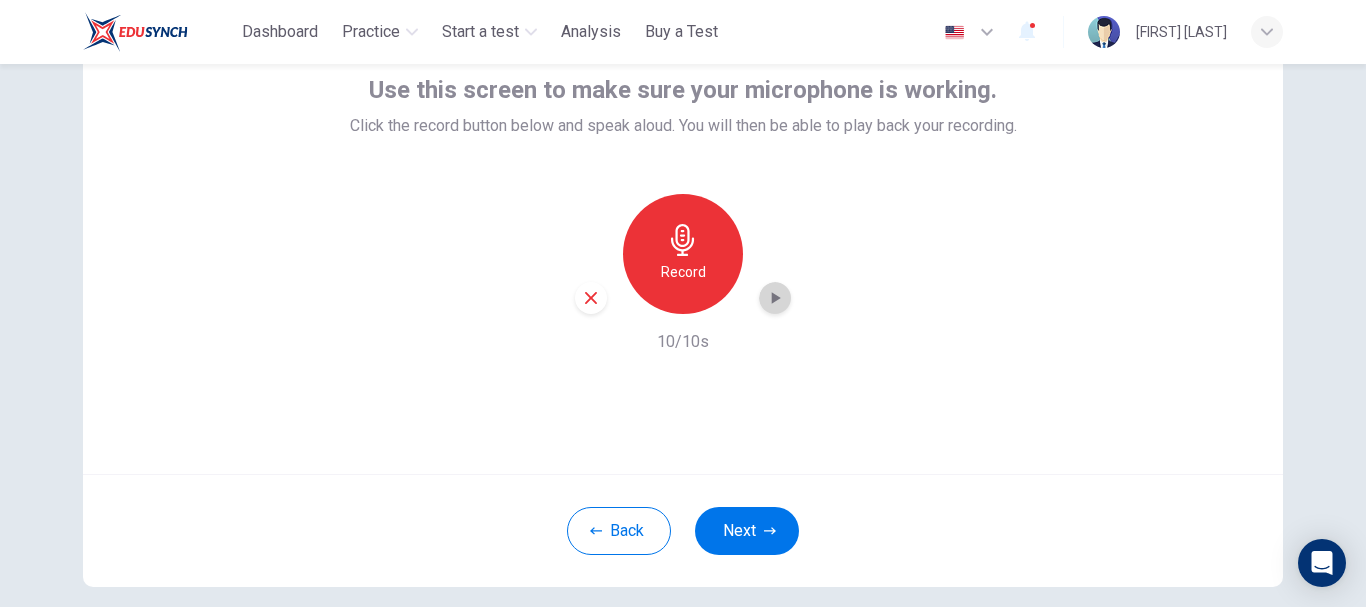 click 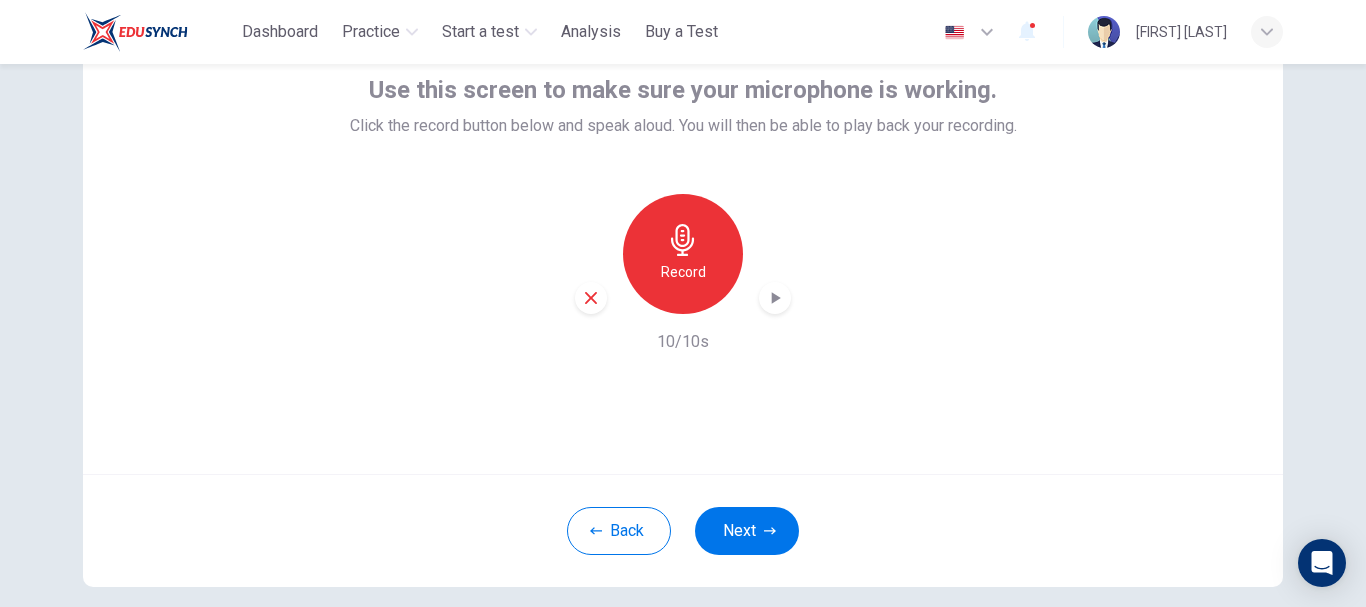 click on "Record" at bounding box center [683, 272] 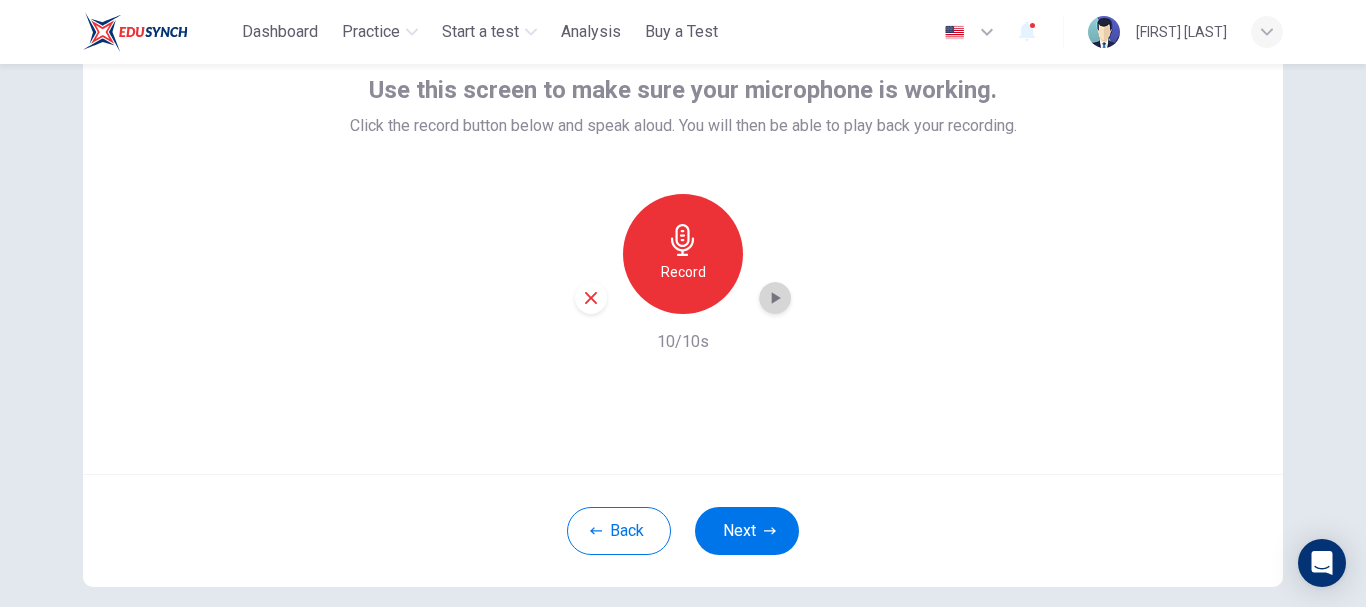 click 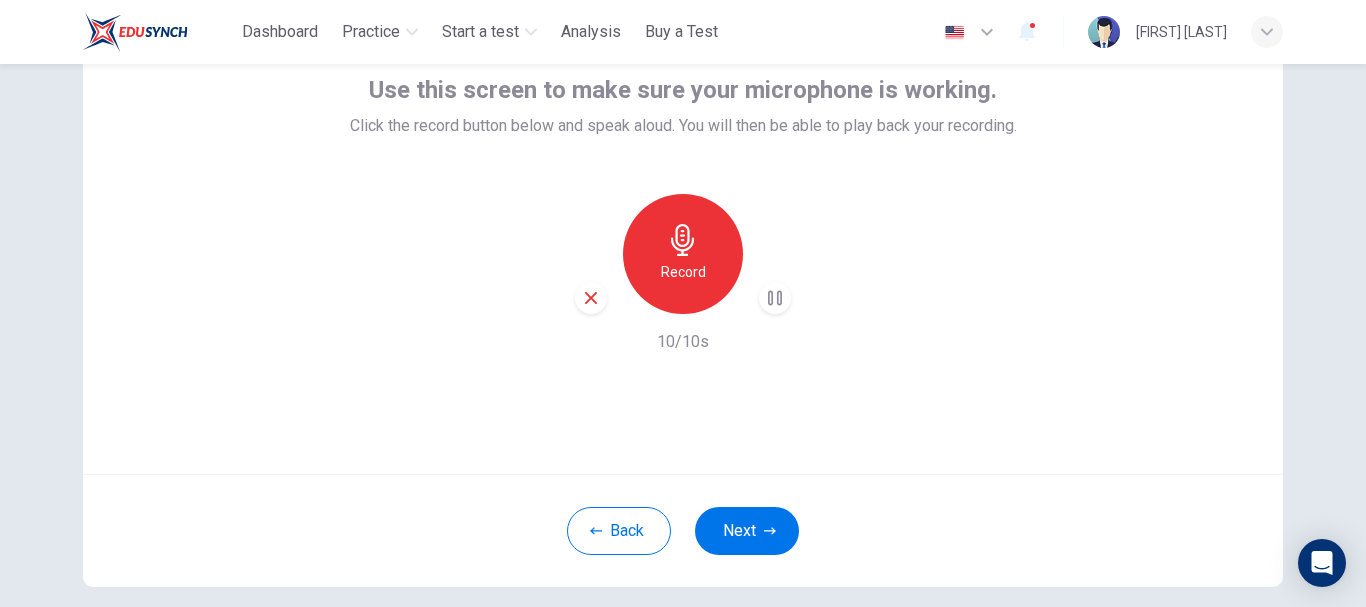 type 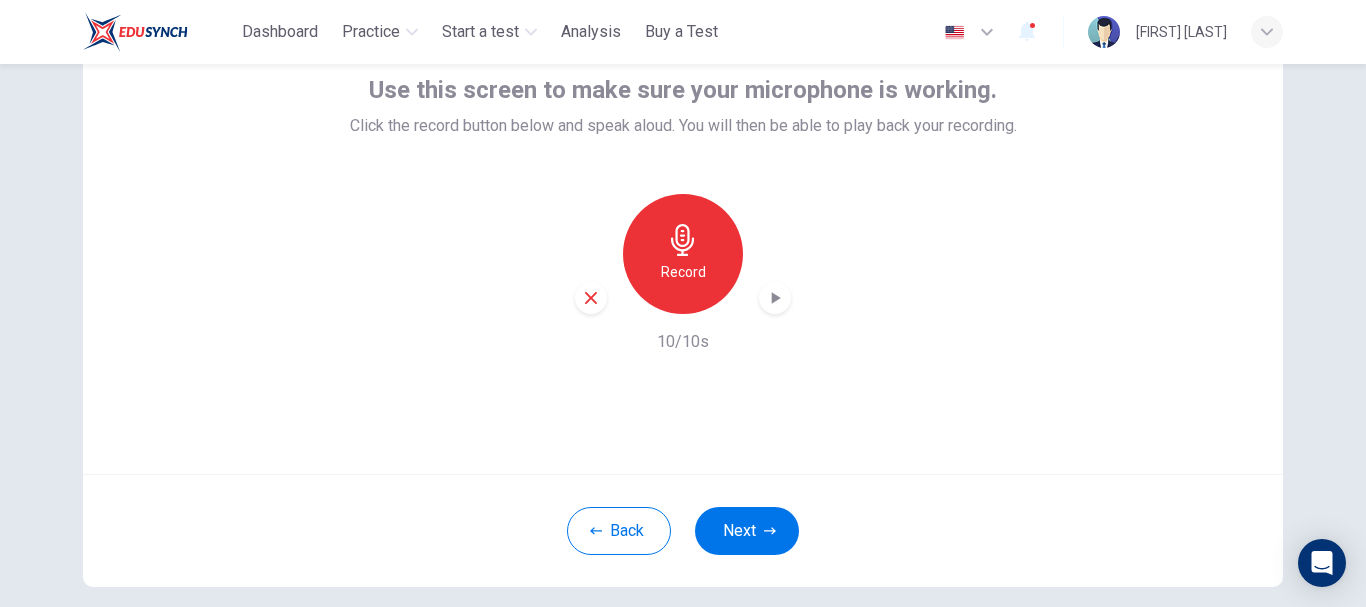 click 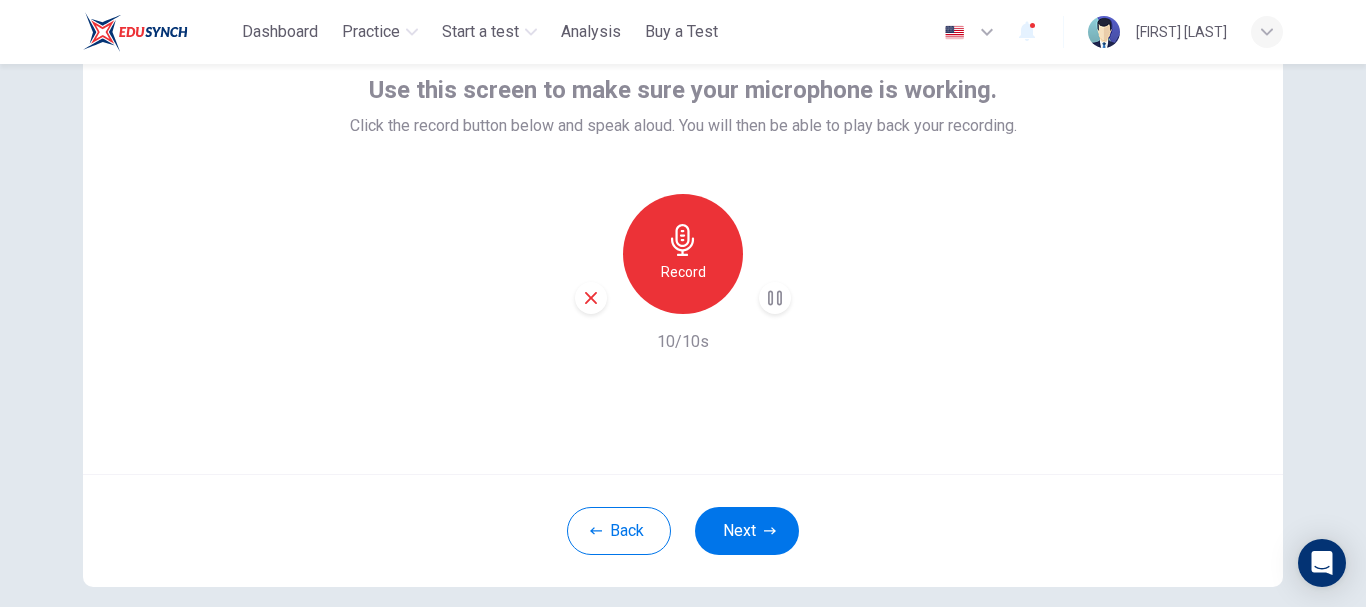 click 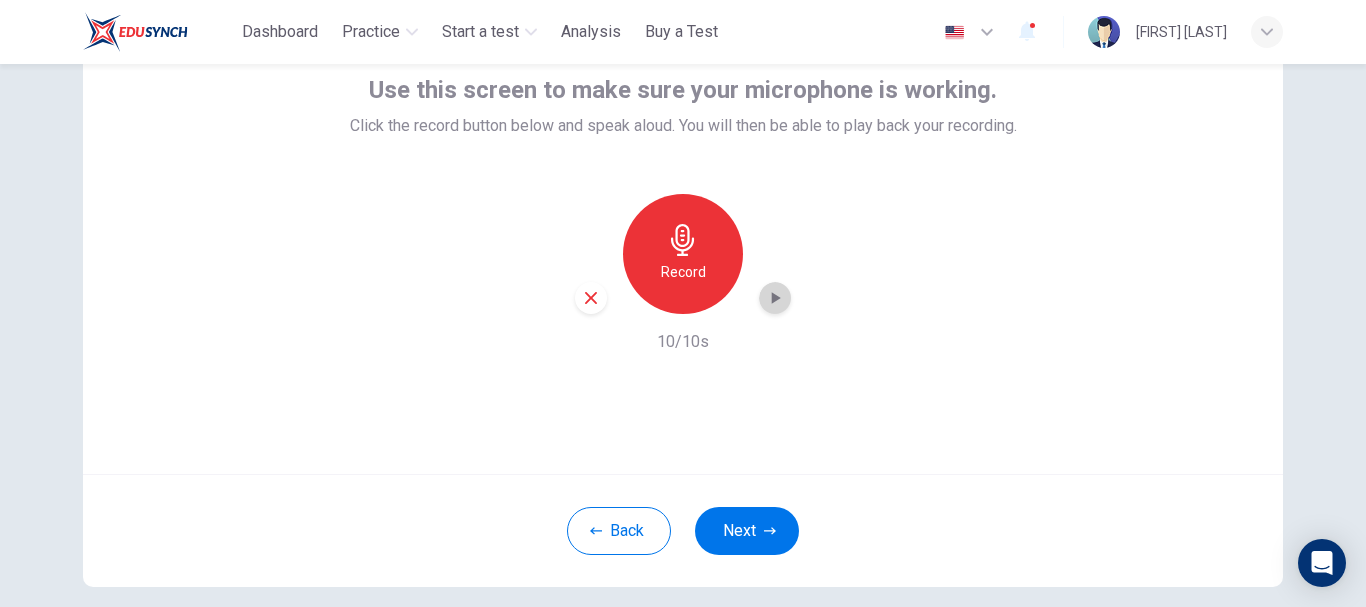 click 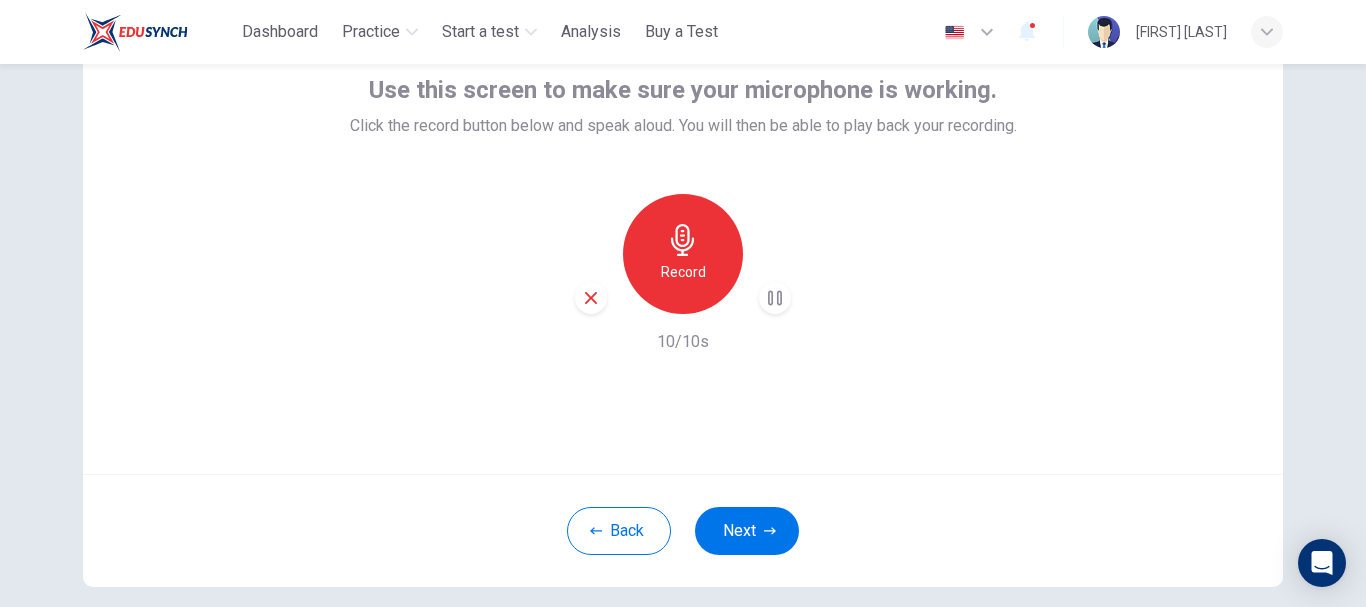 type 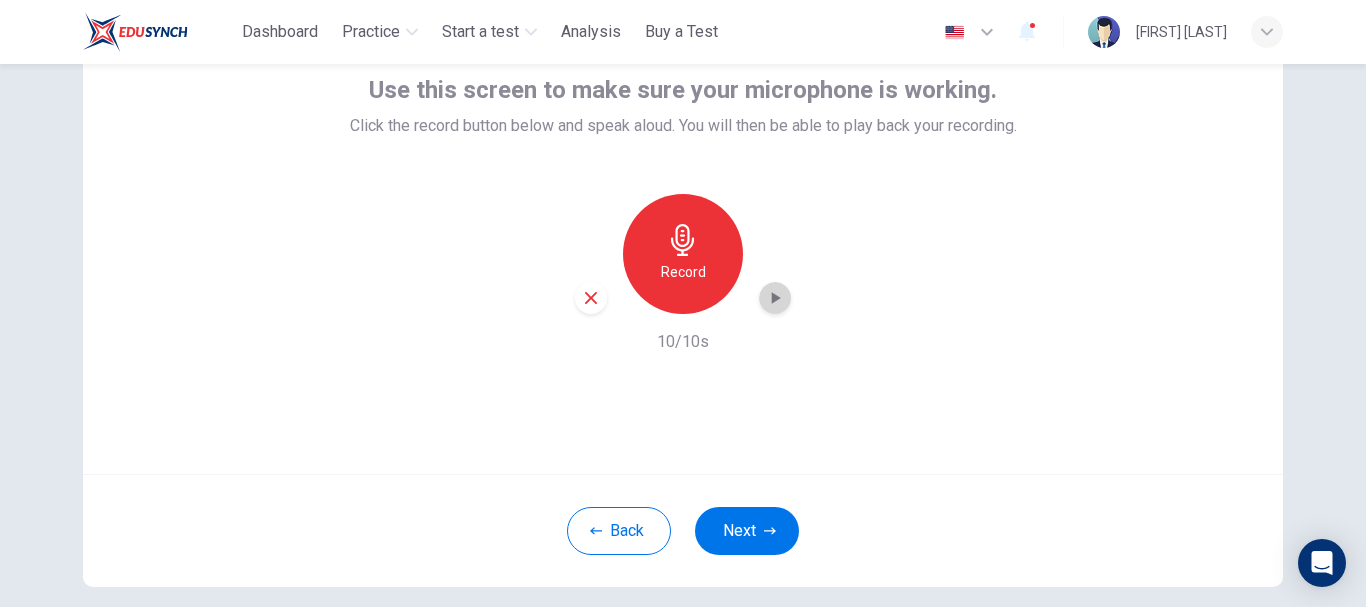 click 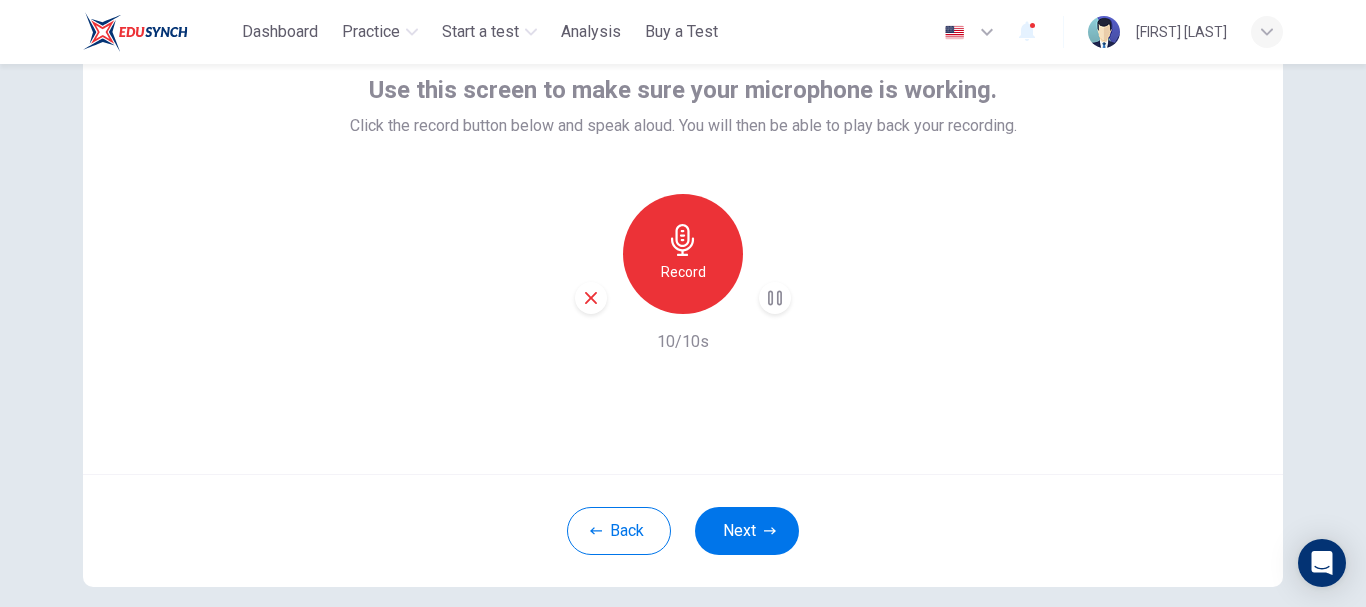 click 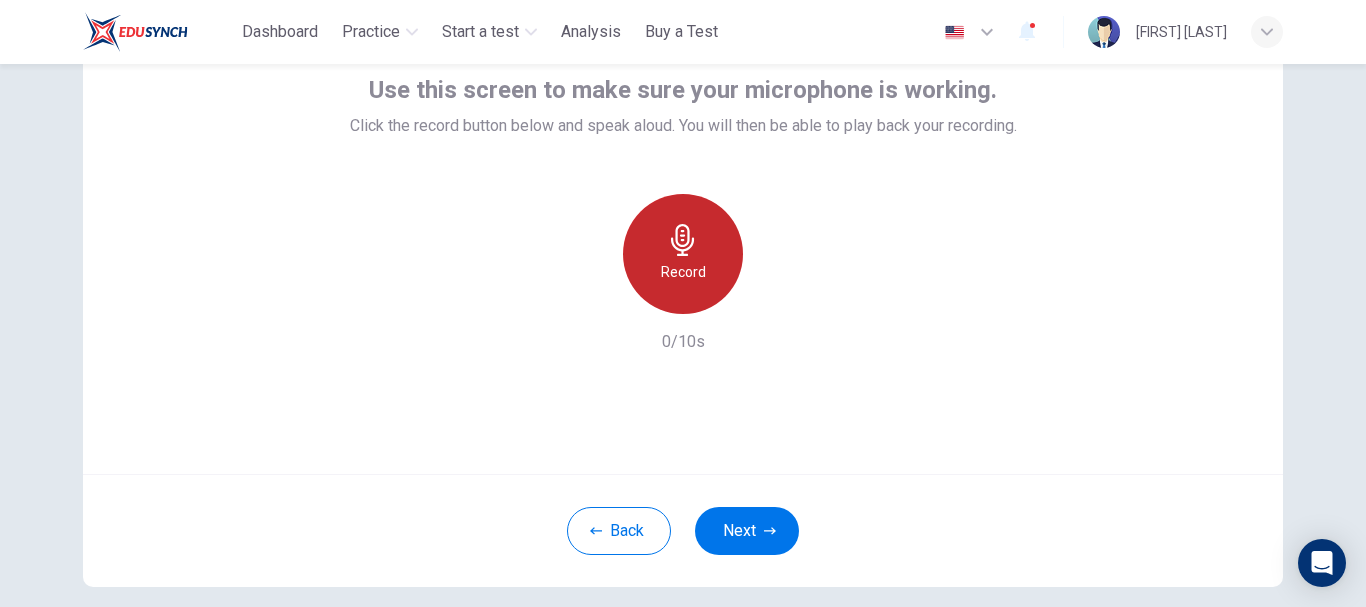 click on "Record" at bounding box center [683, 254] 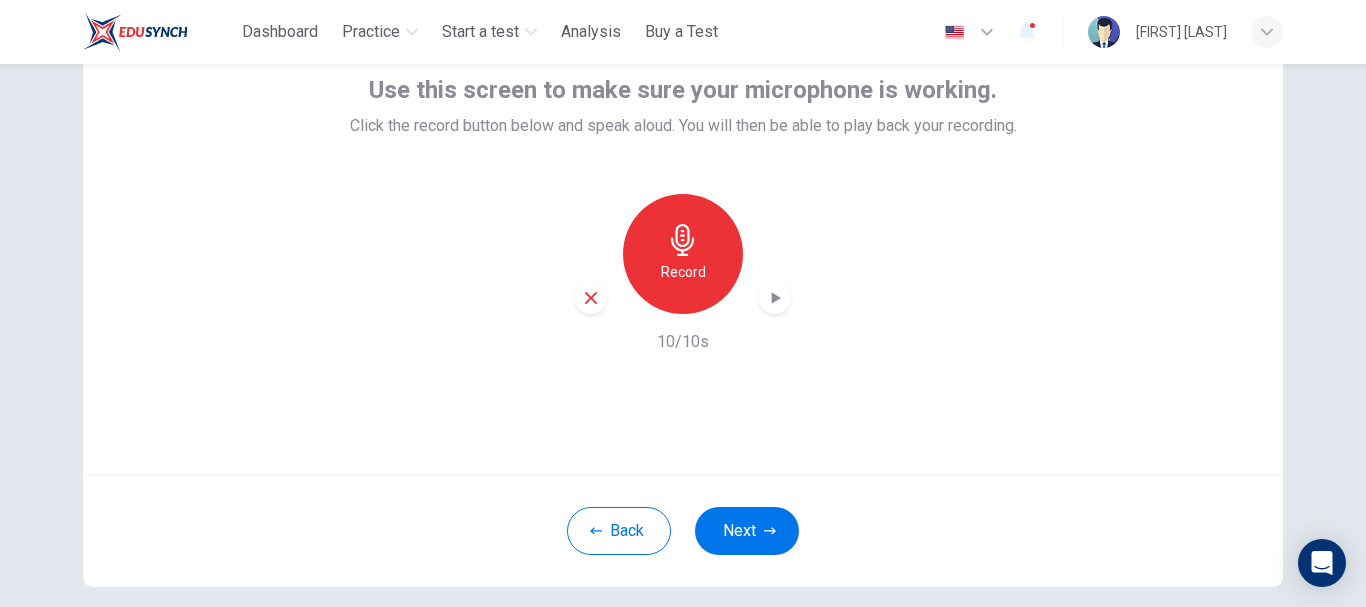click 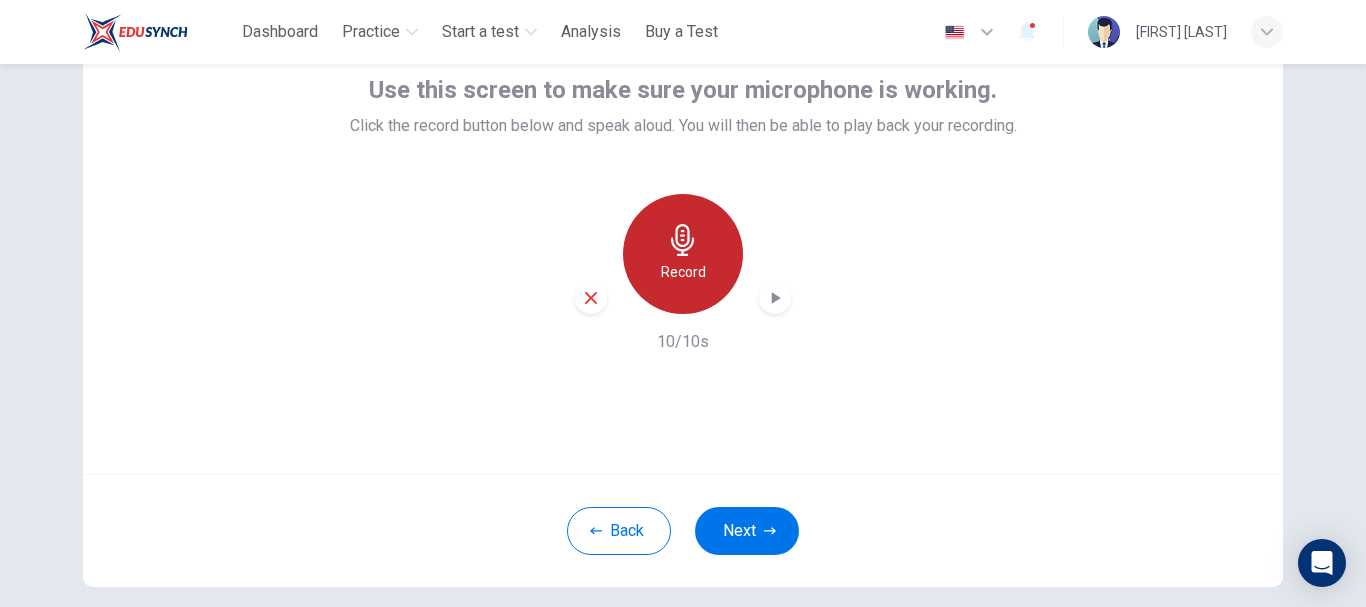 click 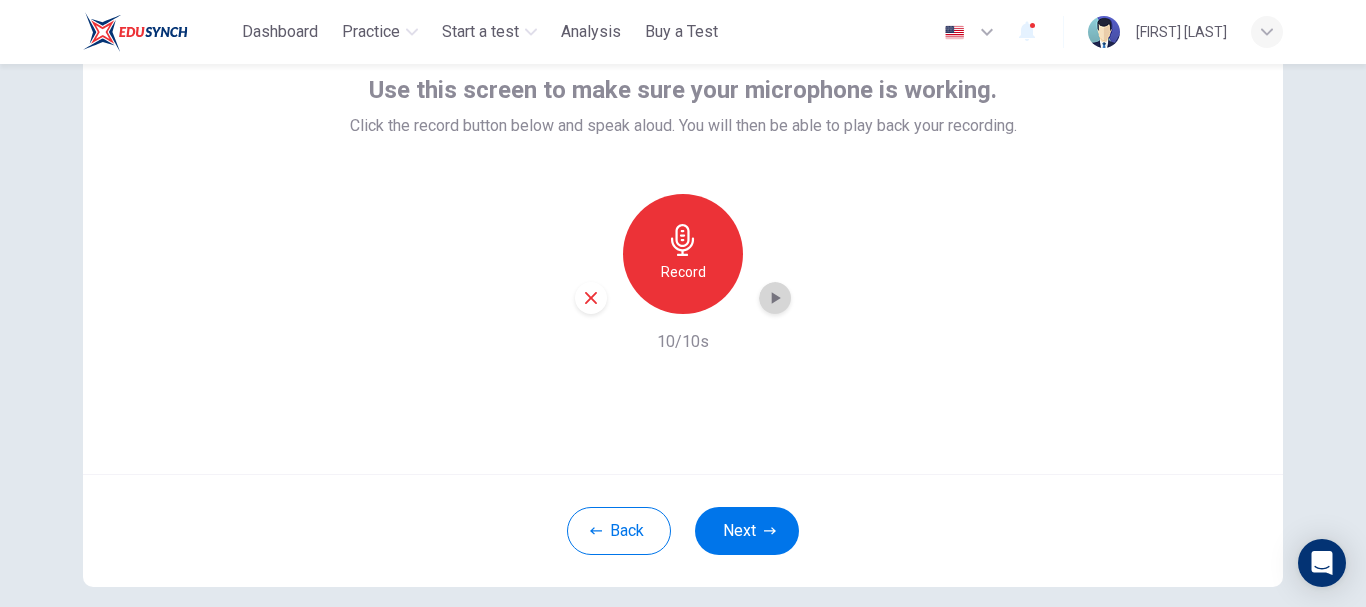 click 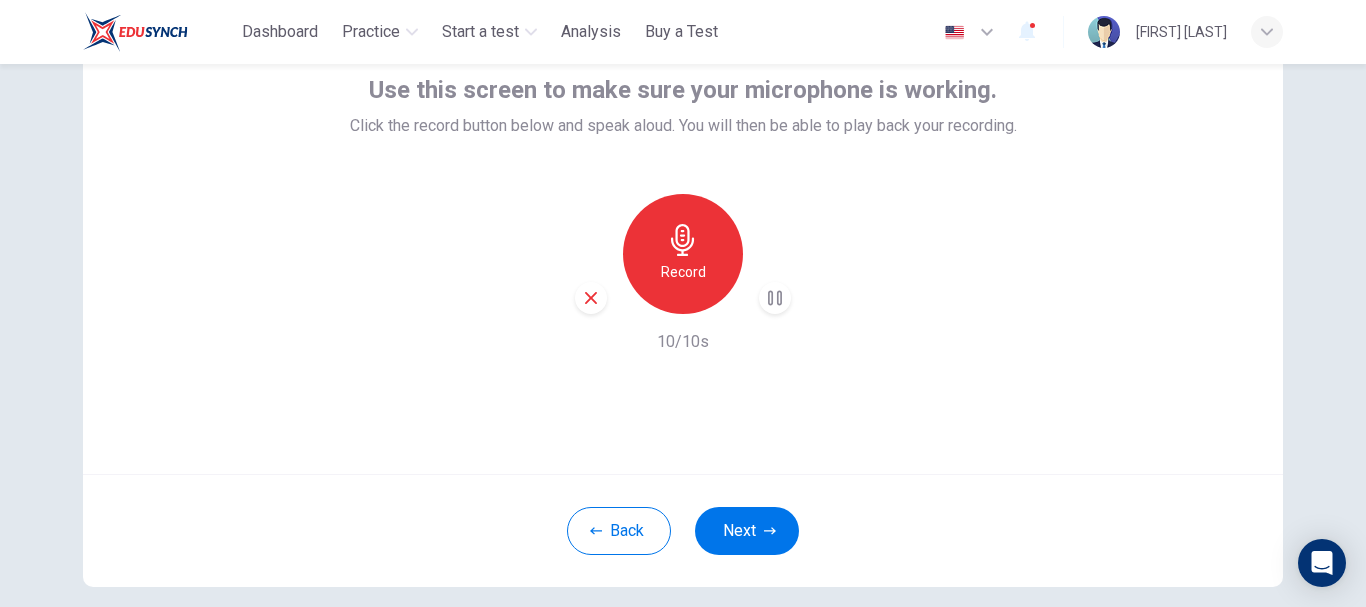click 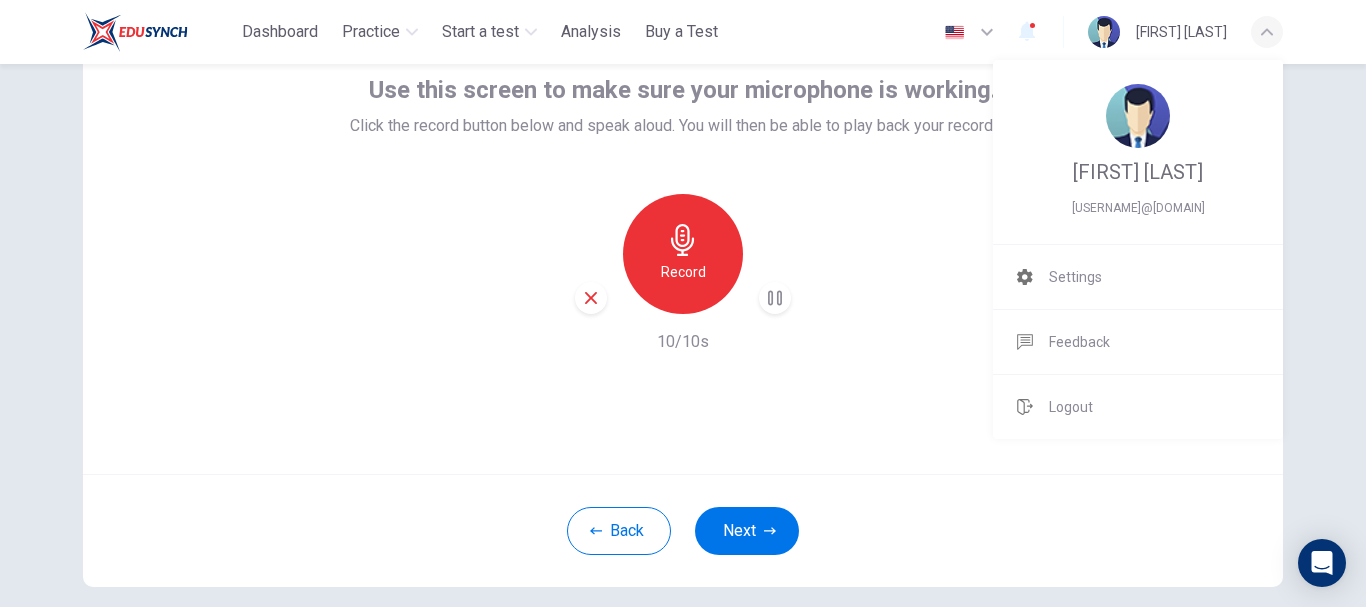 click at bounding box center (683, 303) 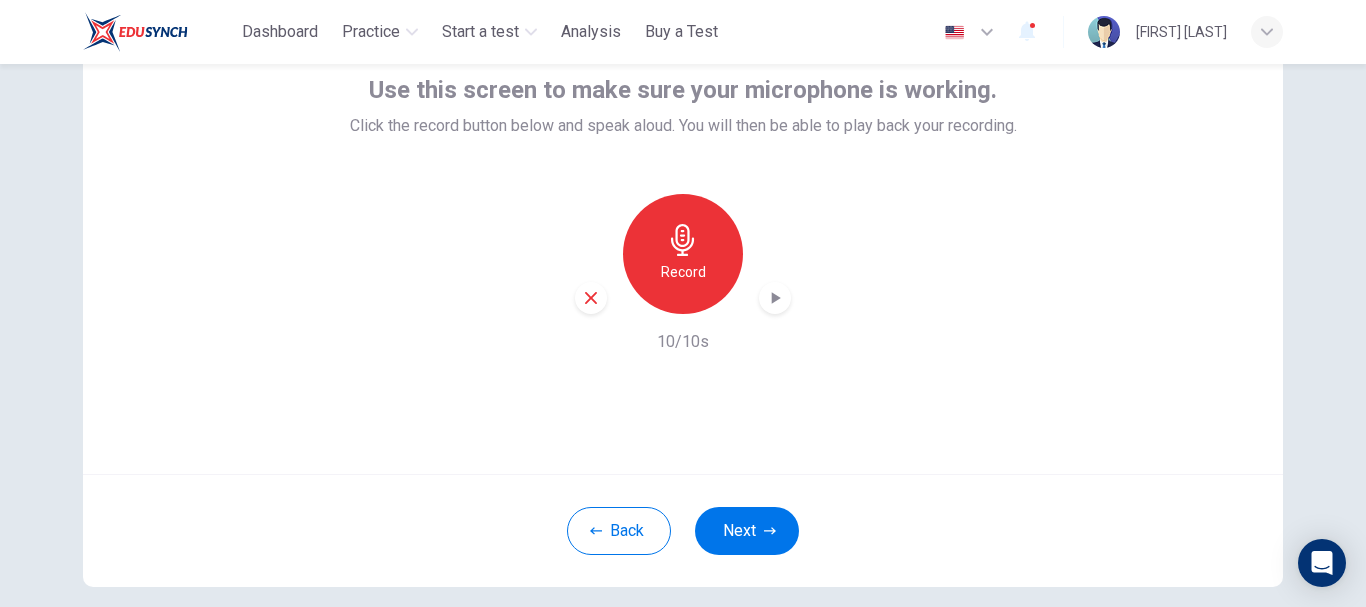 click 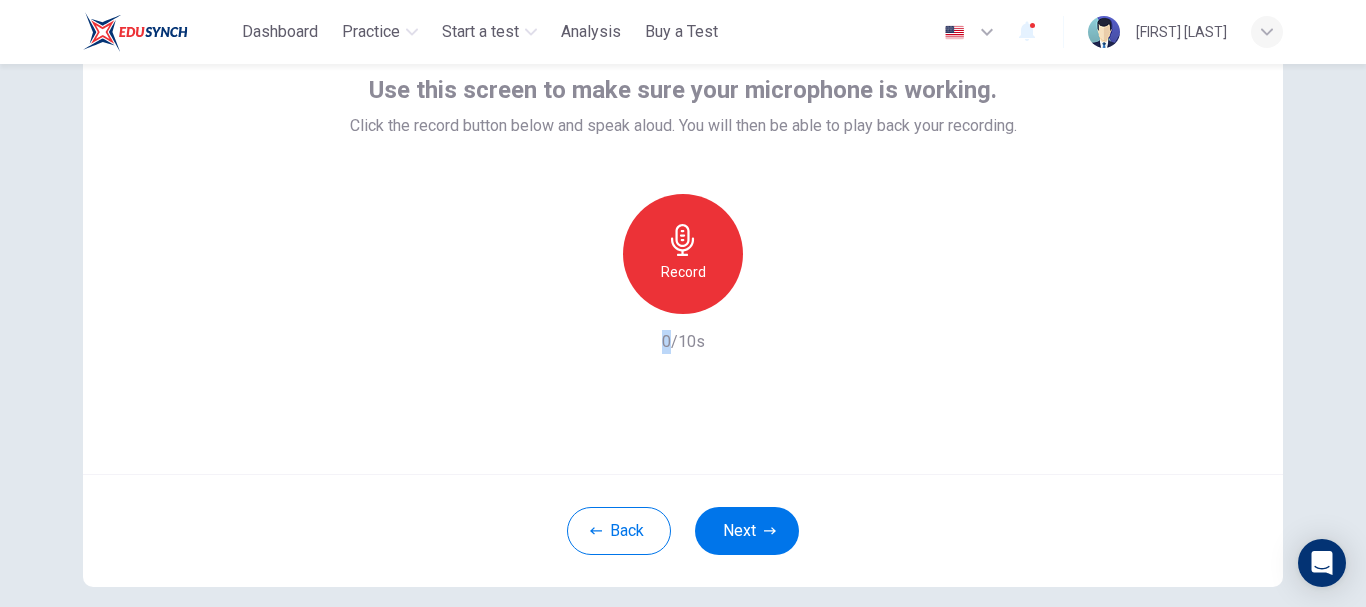 click on "Record" at bounding box center [683, 254] 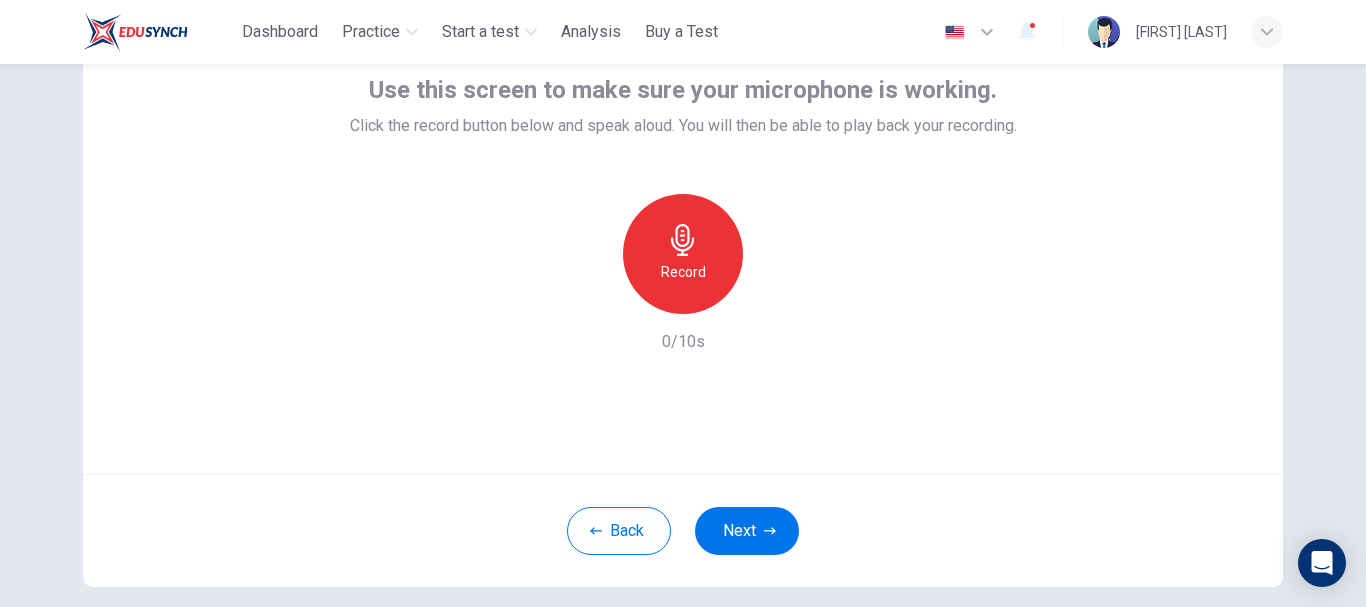 click on "Record 0/10s" at bounding box center [683, 274] 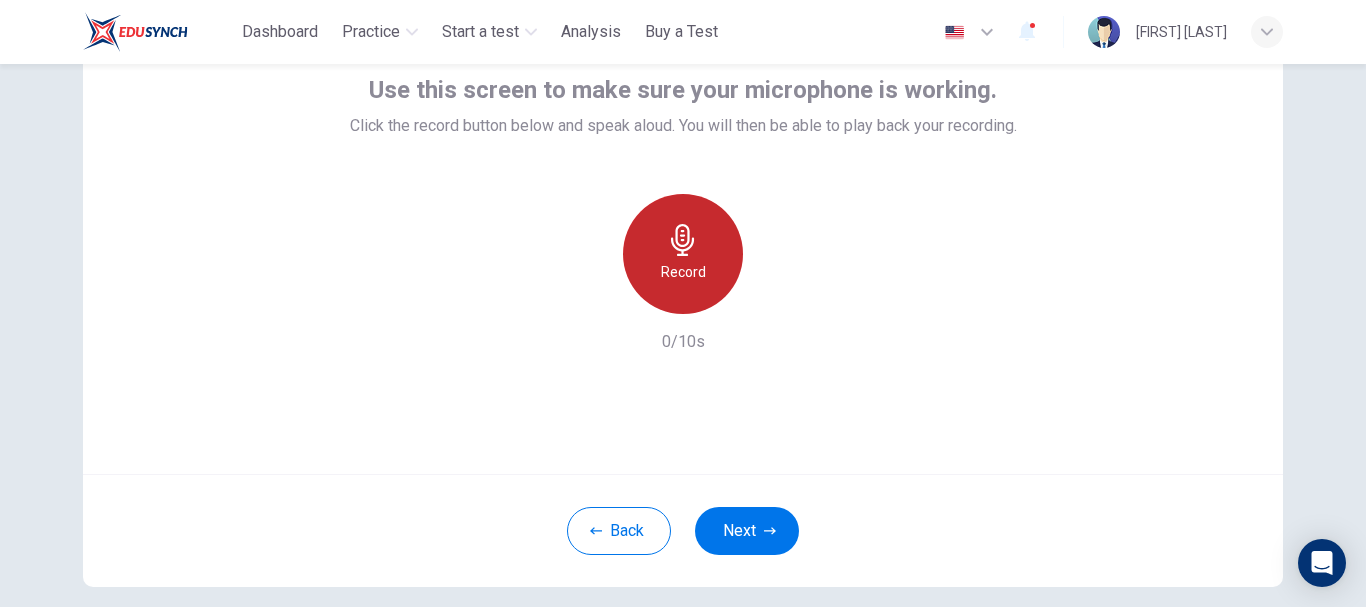 click on "Record" at bounding box center (683, 254) 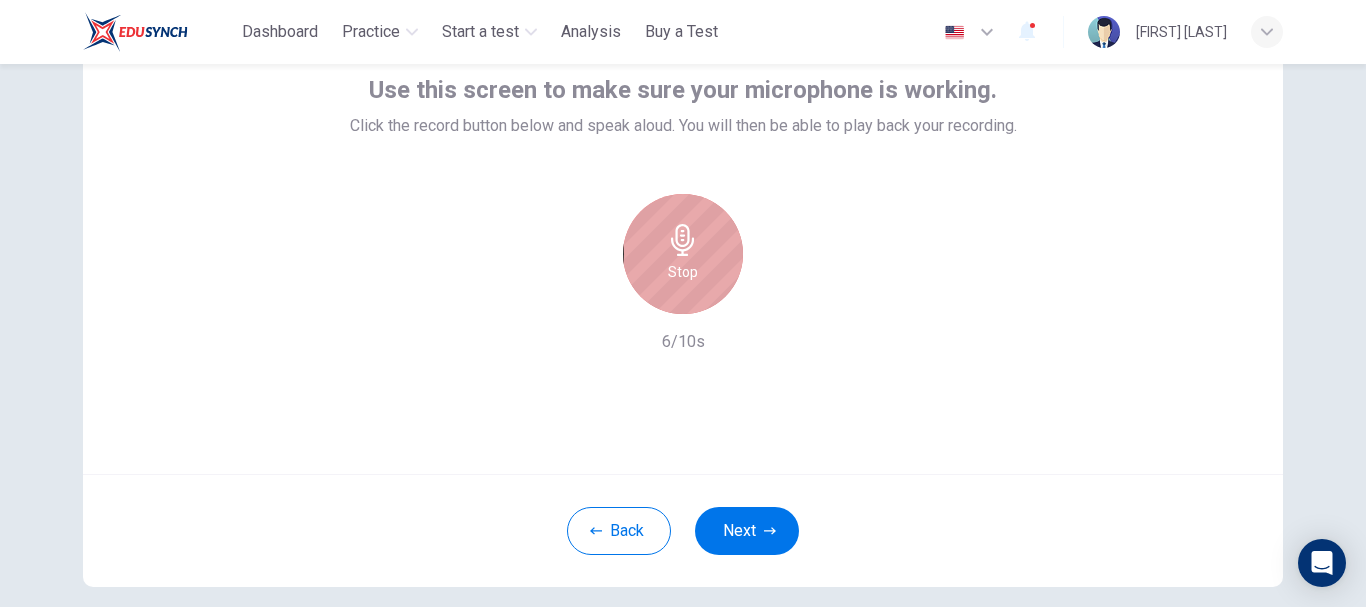 click 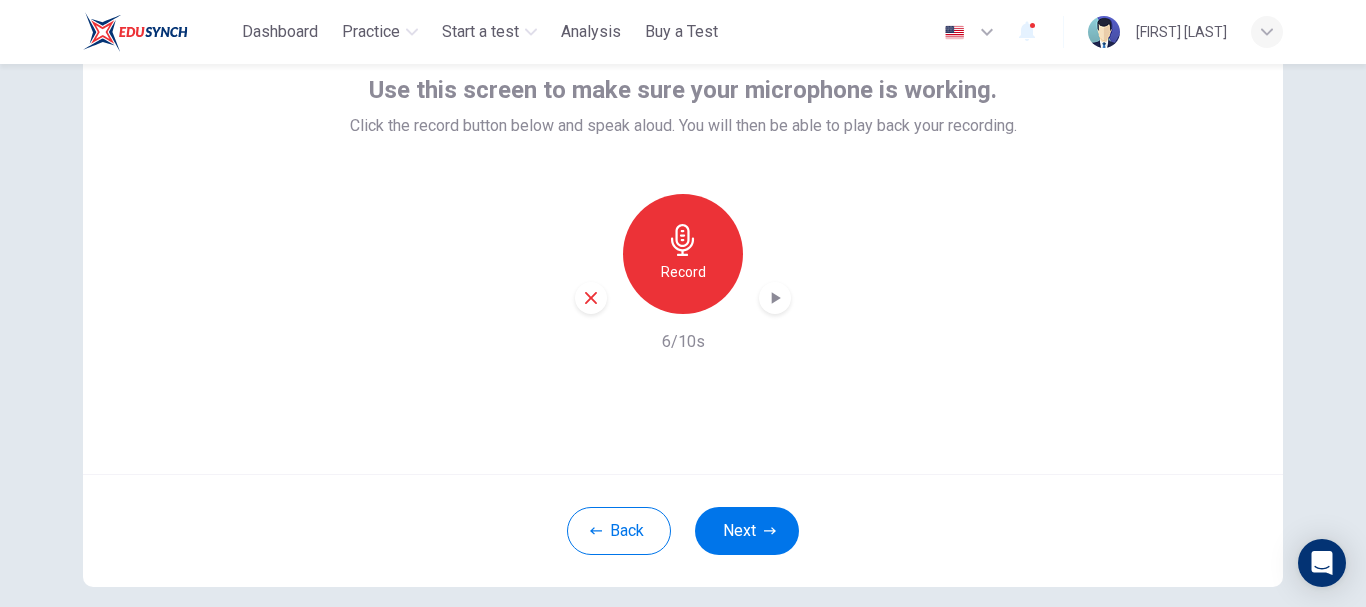 click 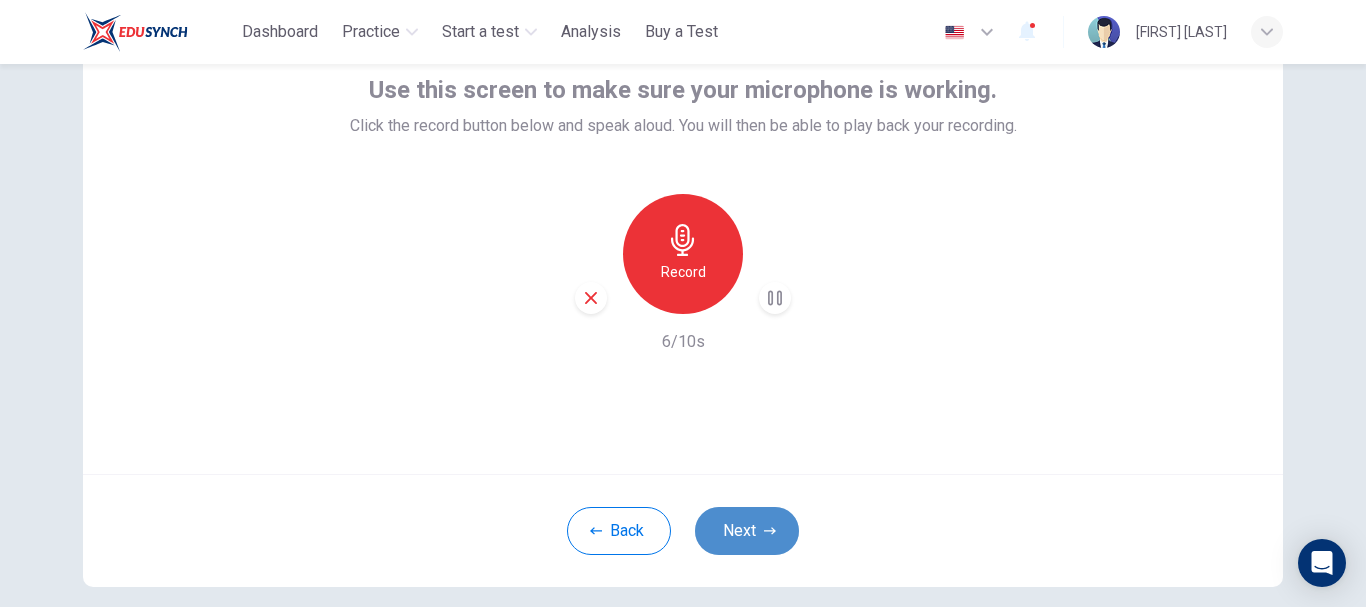 click on "Next" at bounding box center [747, 531] 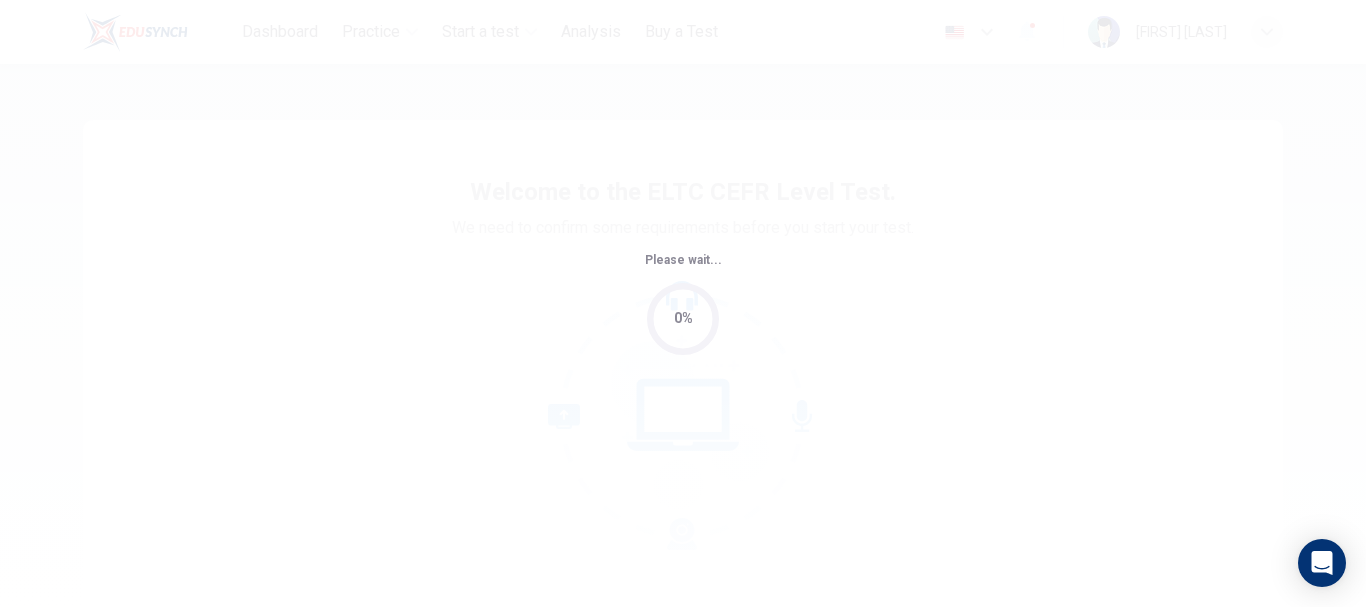 scroll, scrollTop: 0, scrollLeft: 0, axis: both 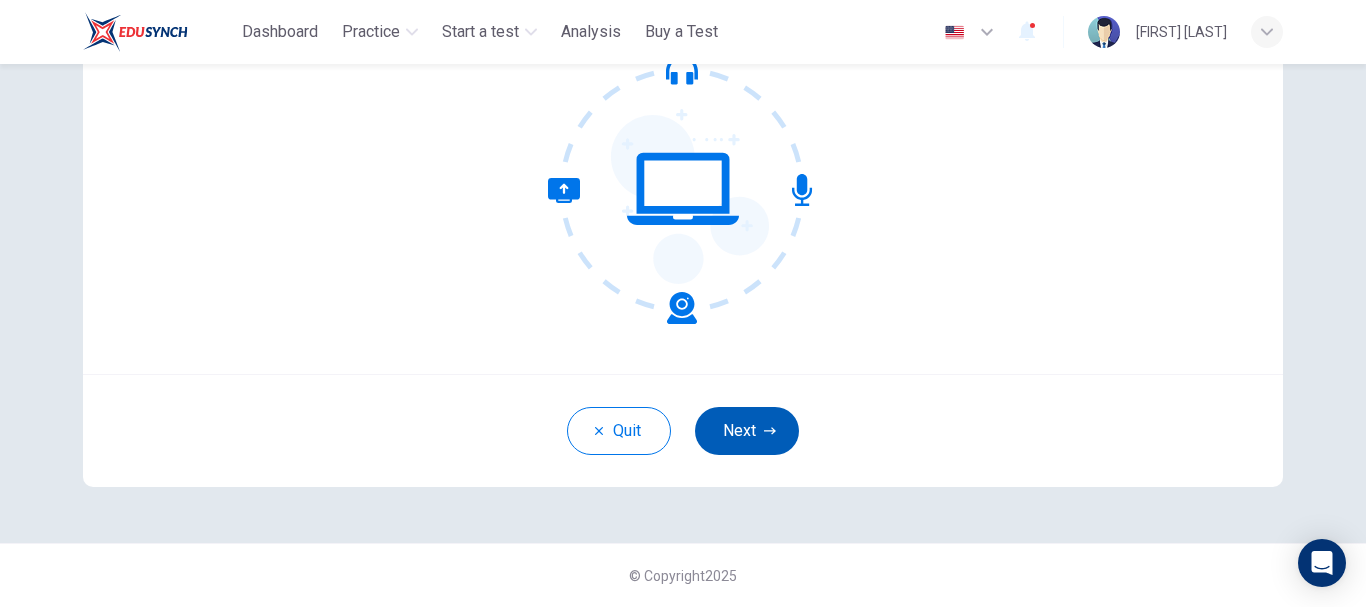 click on "Next" at bounding box center [747, 431] 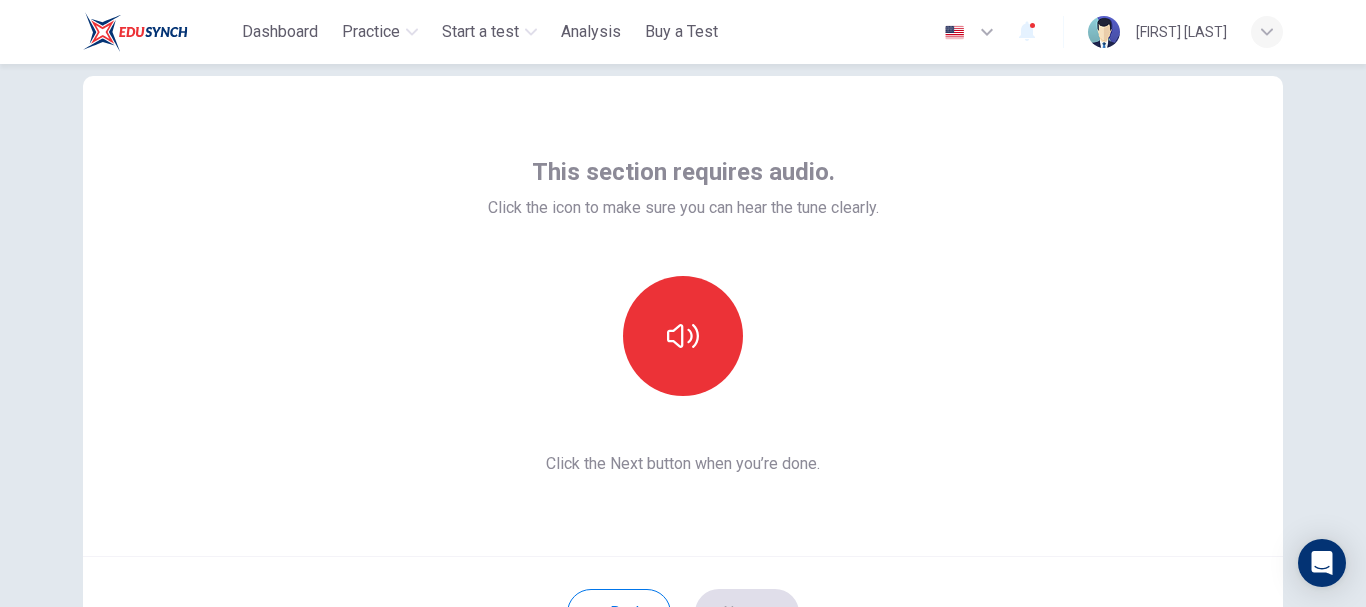 scroll, scrollTop: 26, scrollLeft: 0, axis: vertical 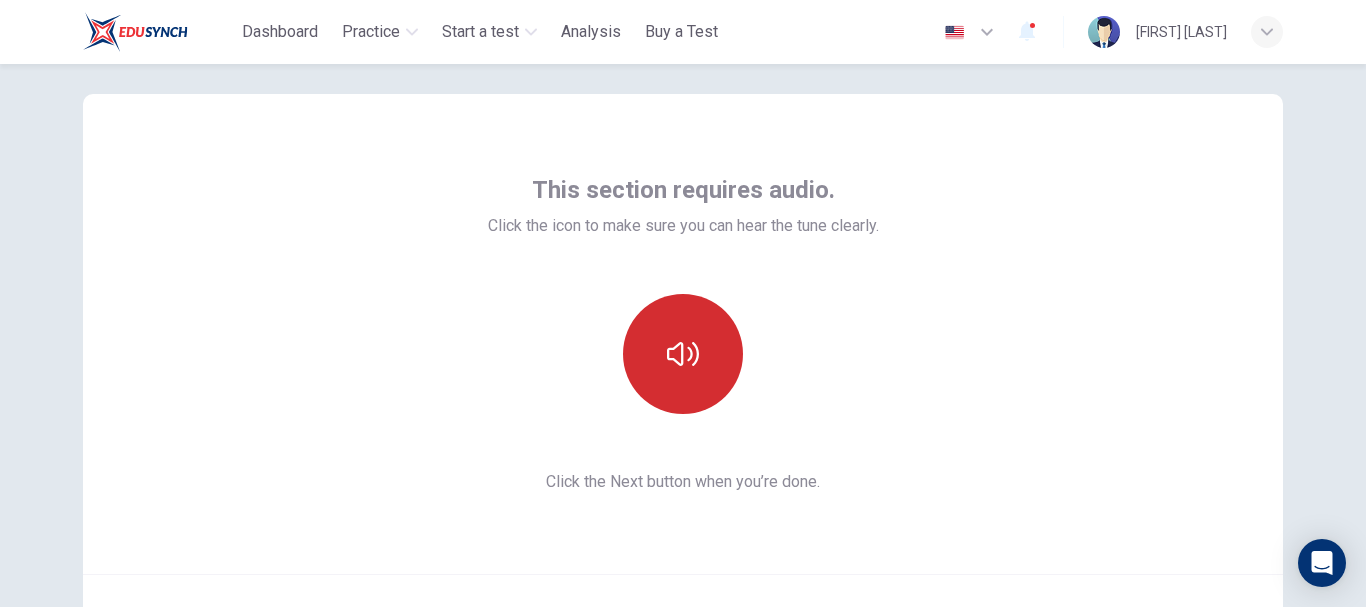 click 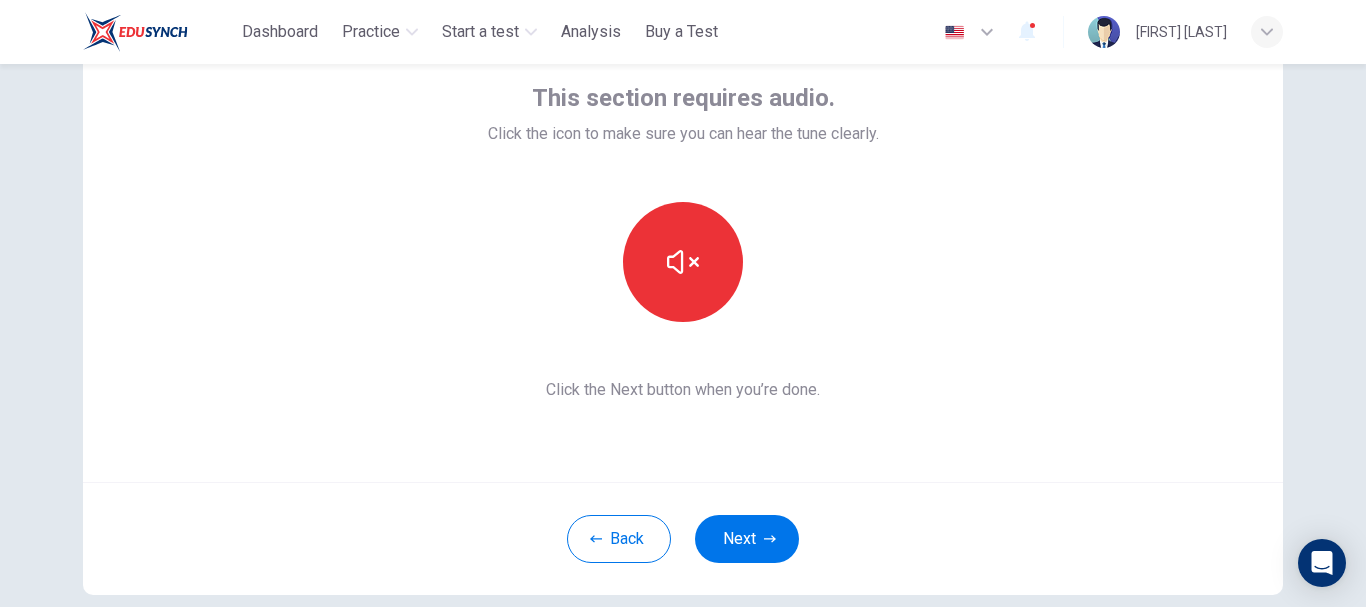 scroll, scrollTop: 226, scrollLeft: 0, axis: vertical 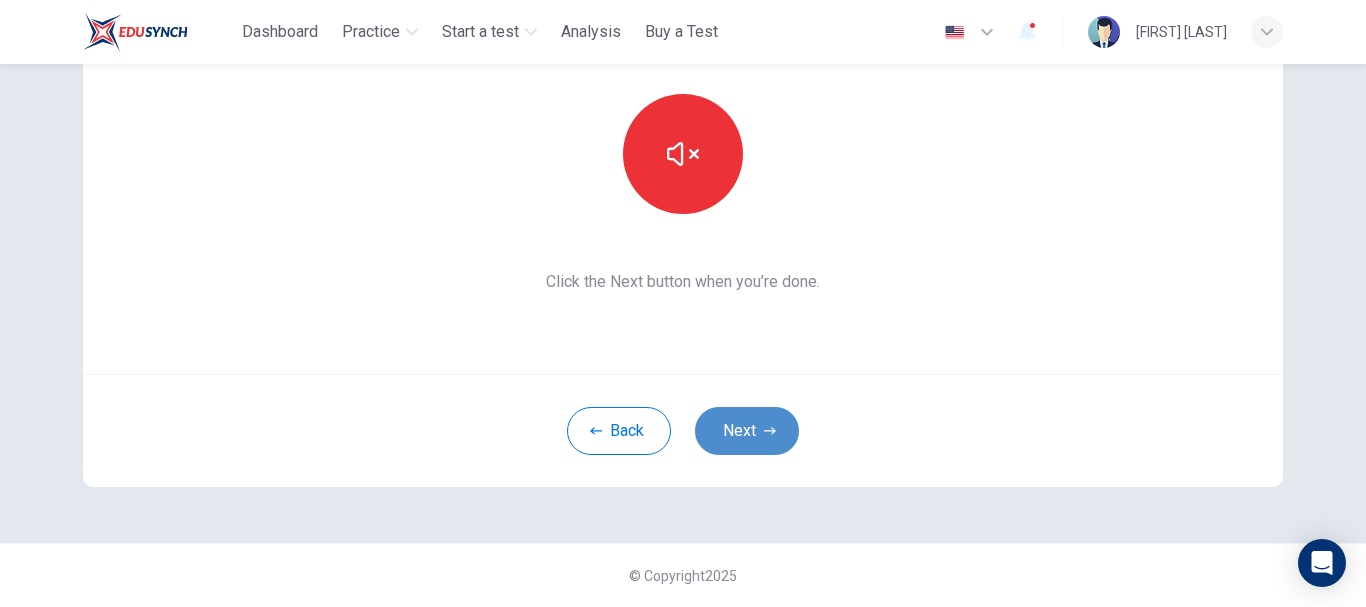 click on "Next" at bounding box center (747, 431) 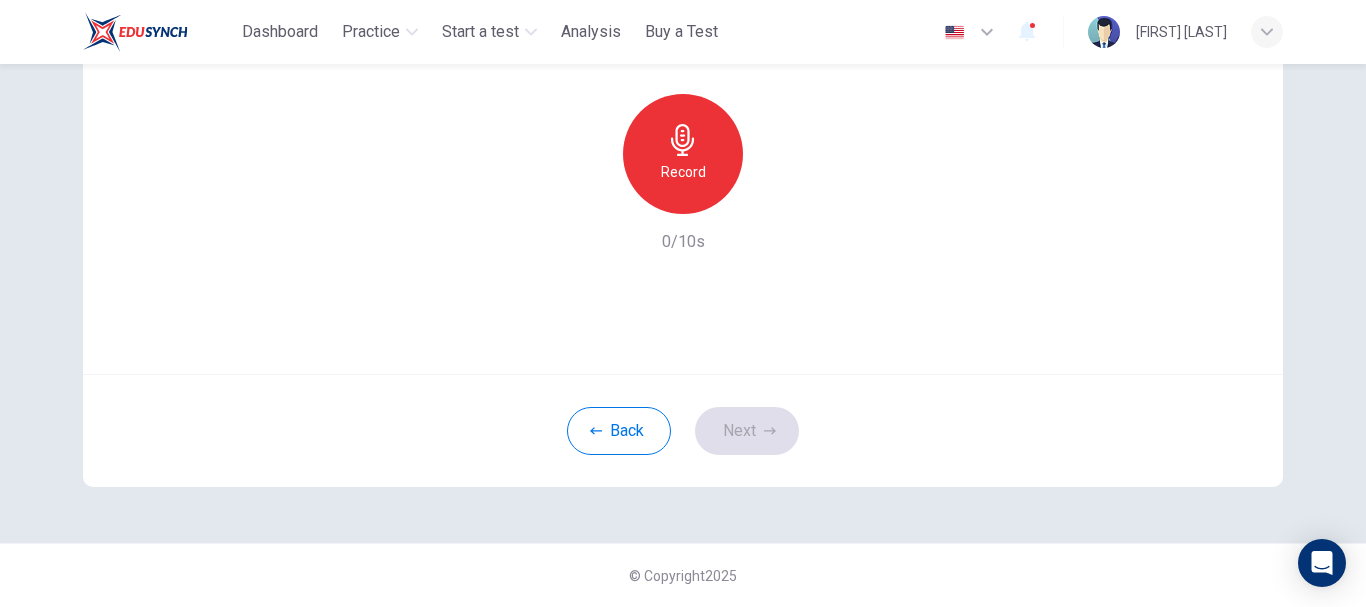 click 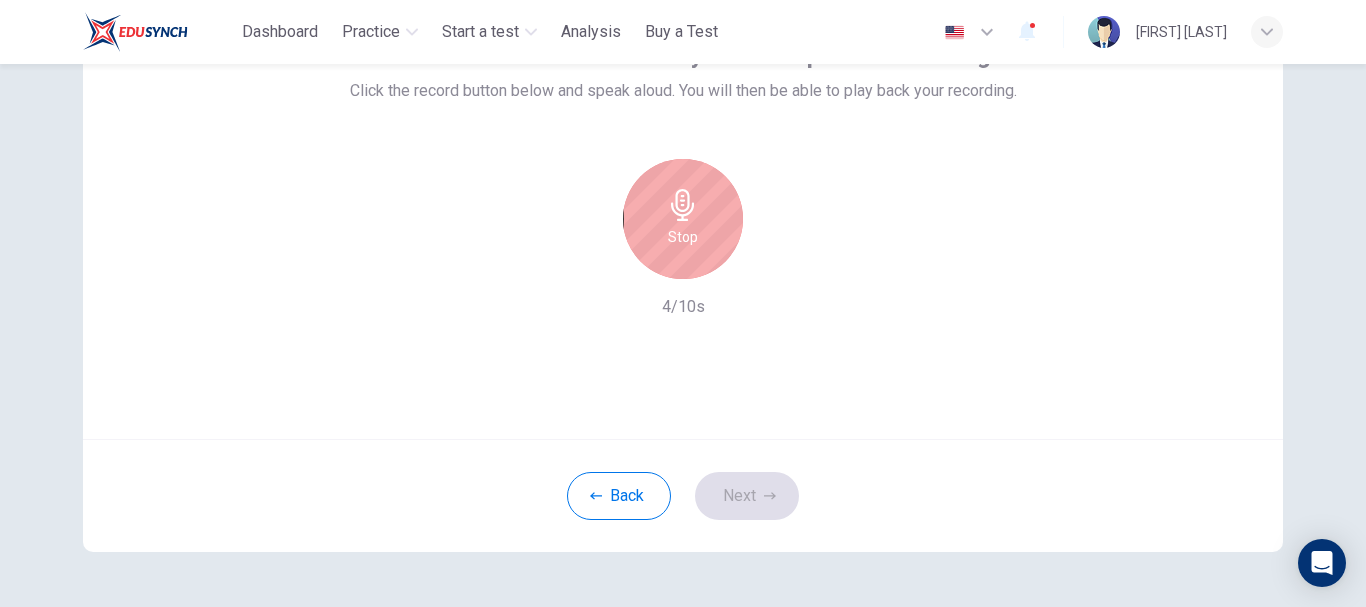 scroll, scrollTop: 126, scrollLeft: 0, axis: vertical 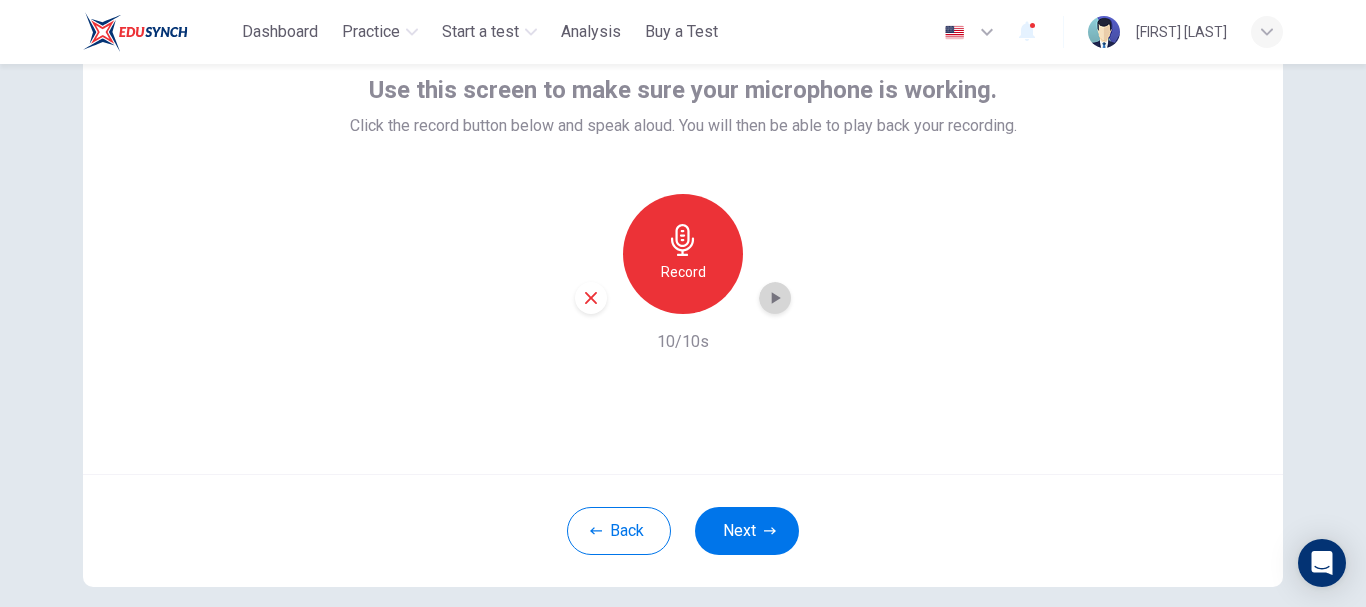 click 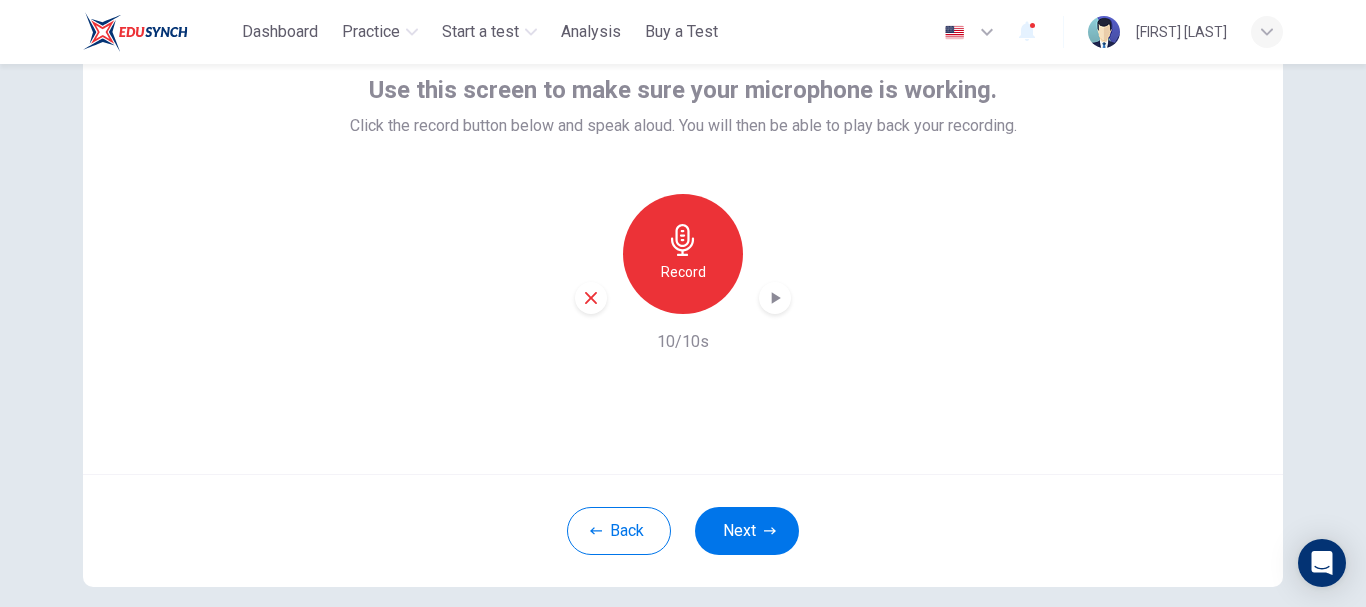 click 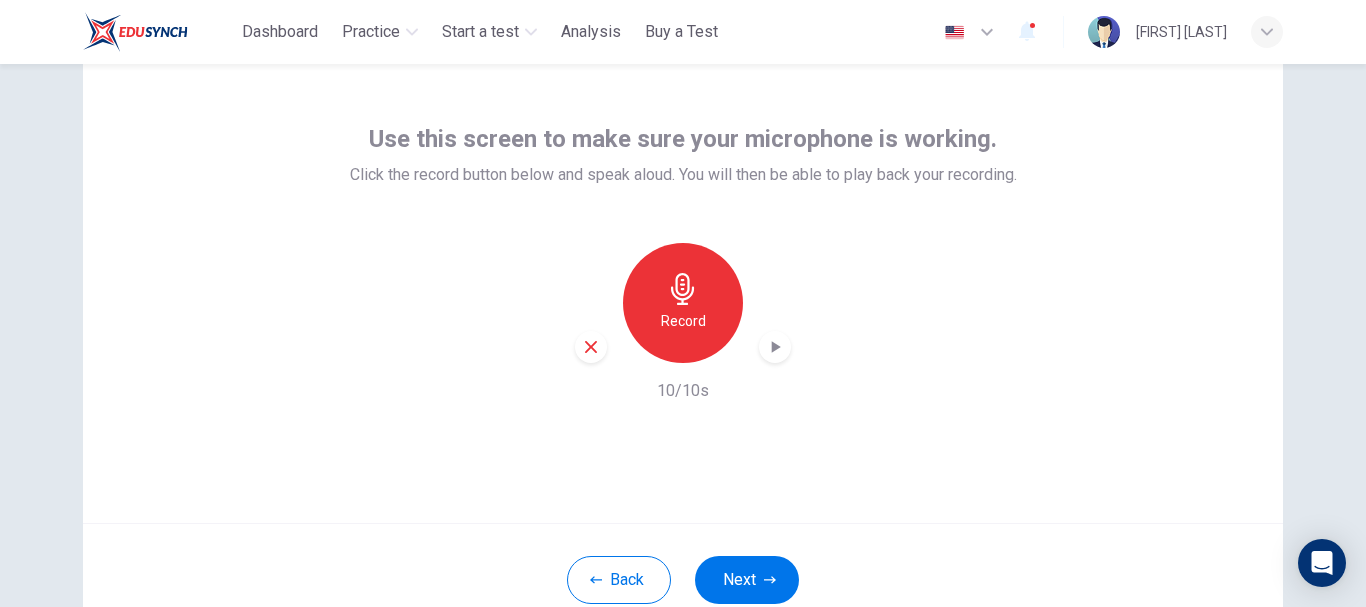 scroll, scrollTop: 126, scrollLeft: 0, axis: vertical 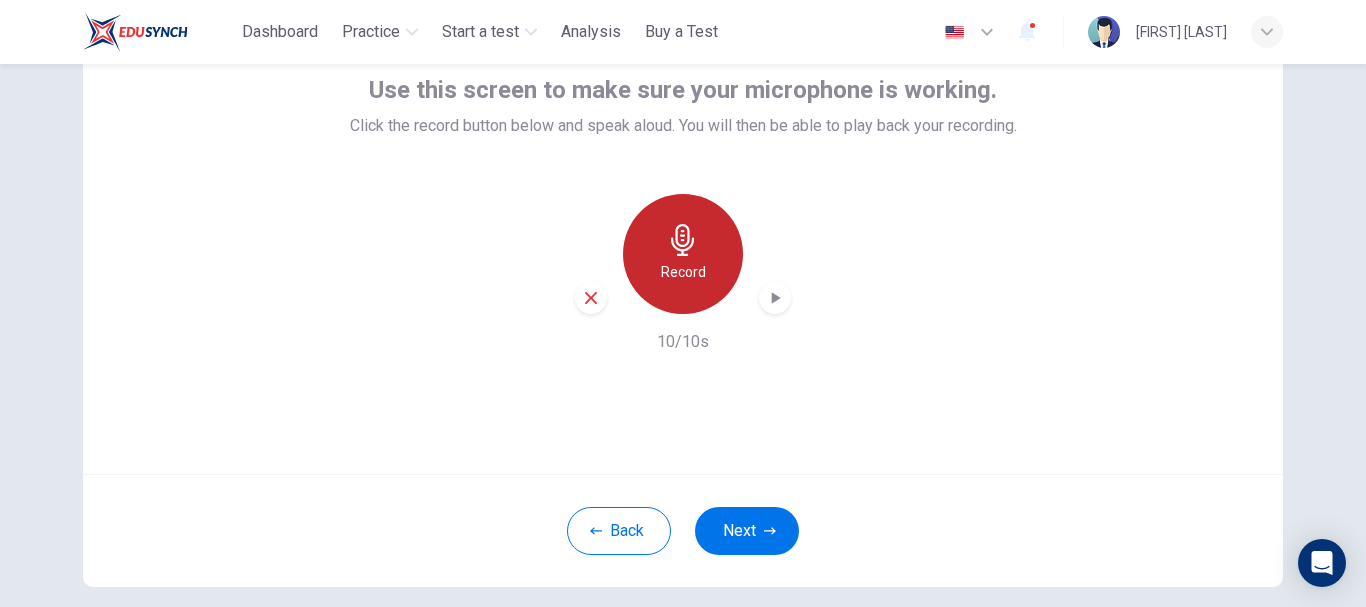click 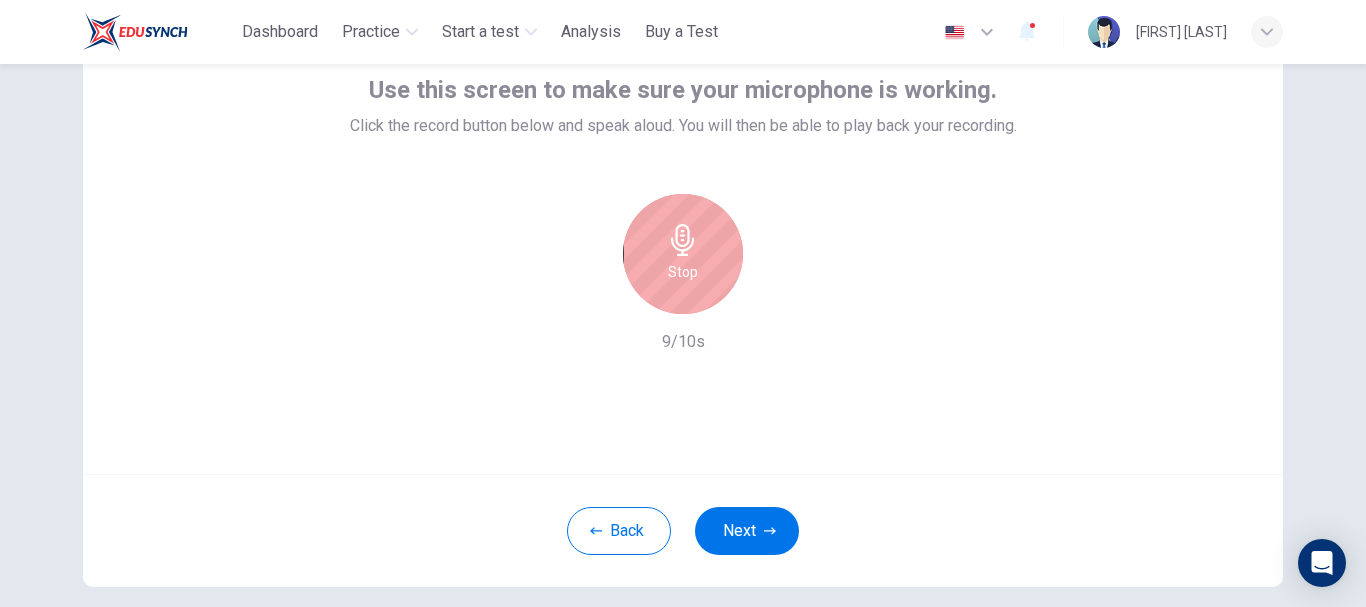 drag, startPoint x: 634, startPoint y: 24, endPoint x: 518, endPoint y: 335, distance: 331.9292 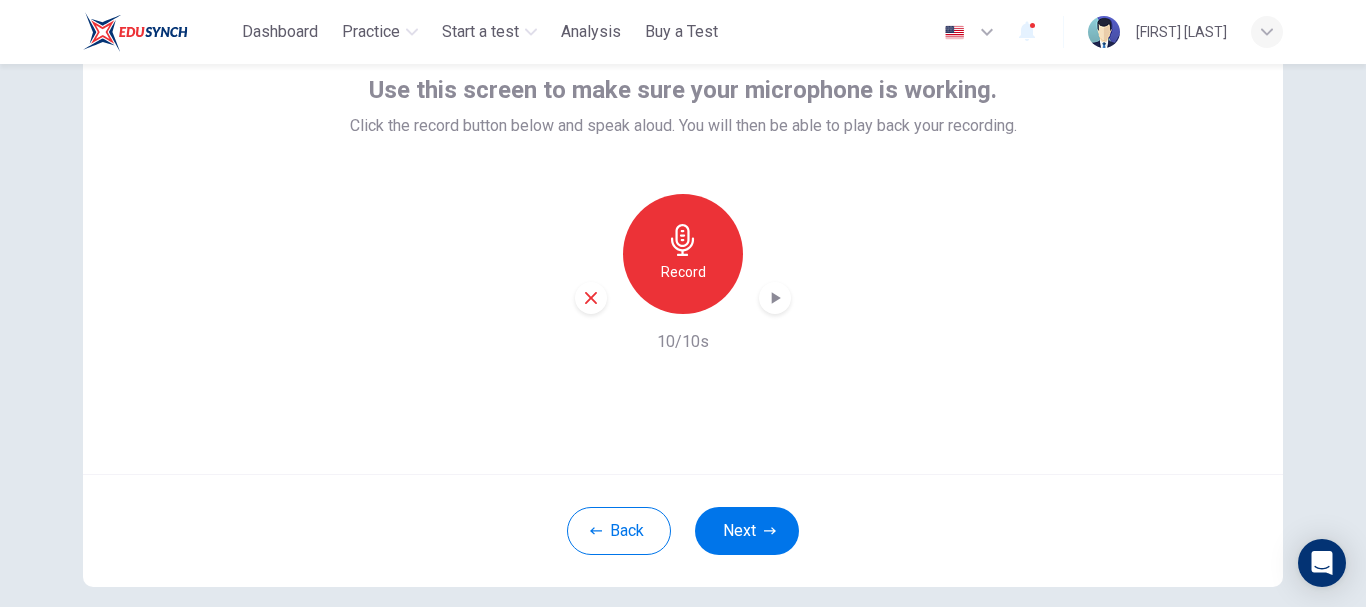 click 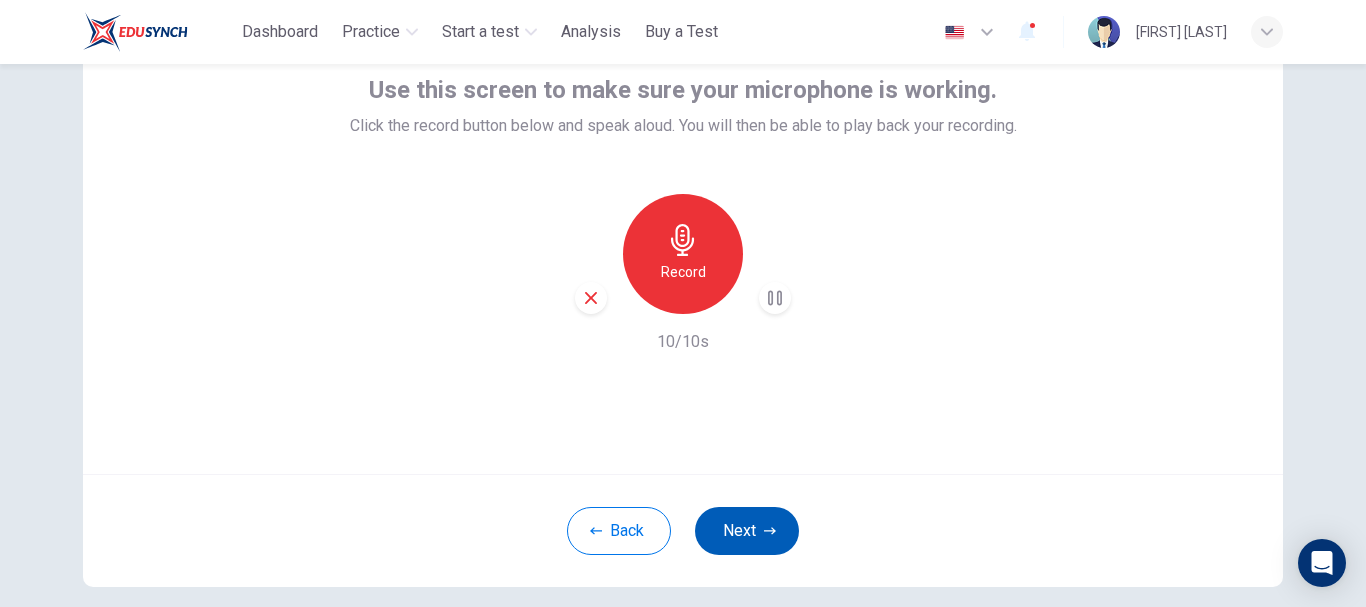 click on "Next" at bounding box center [747, 531] 